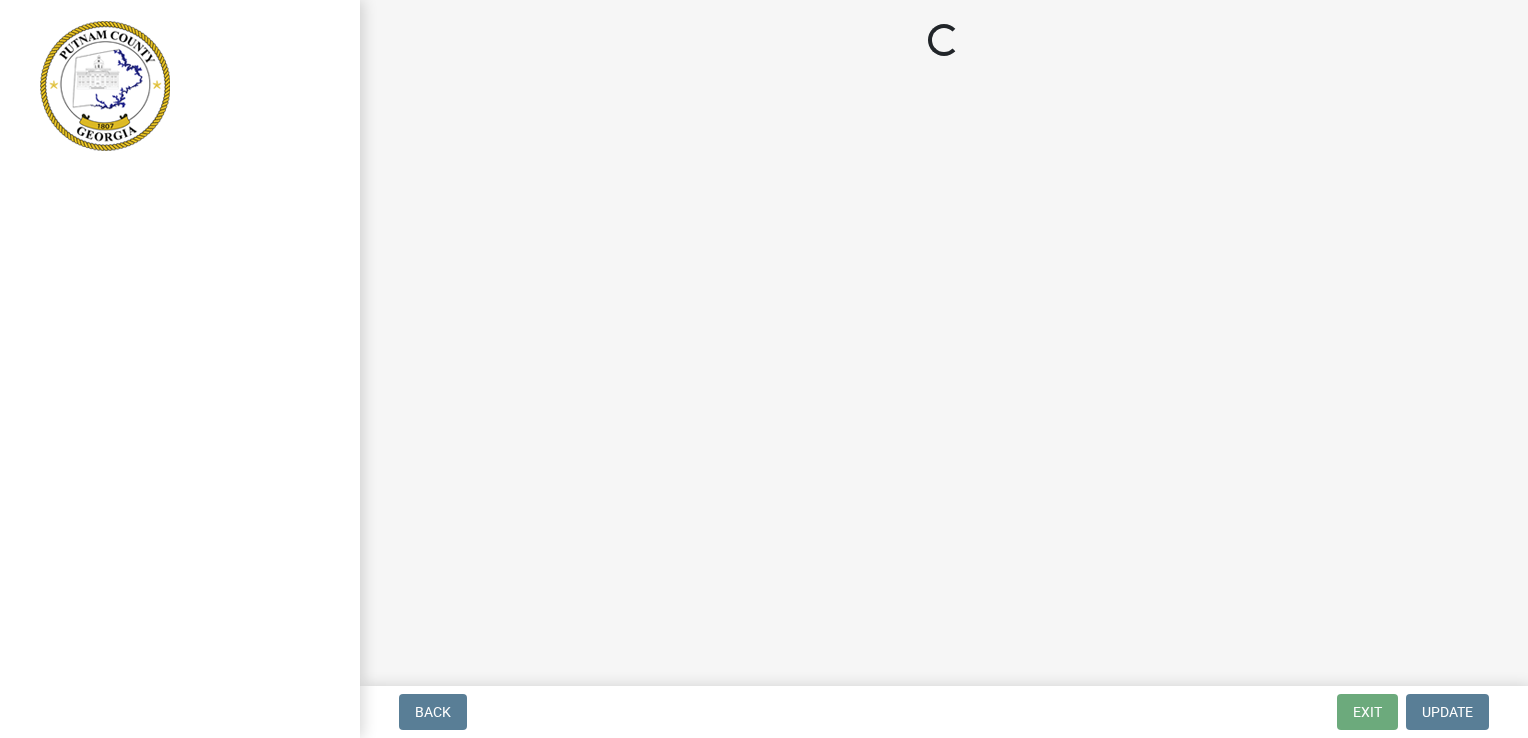 scroll, scrollTop: 0, scrollLeft: 0, axis: both 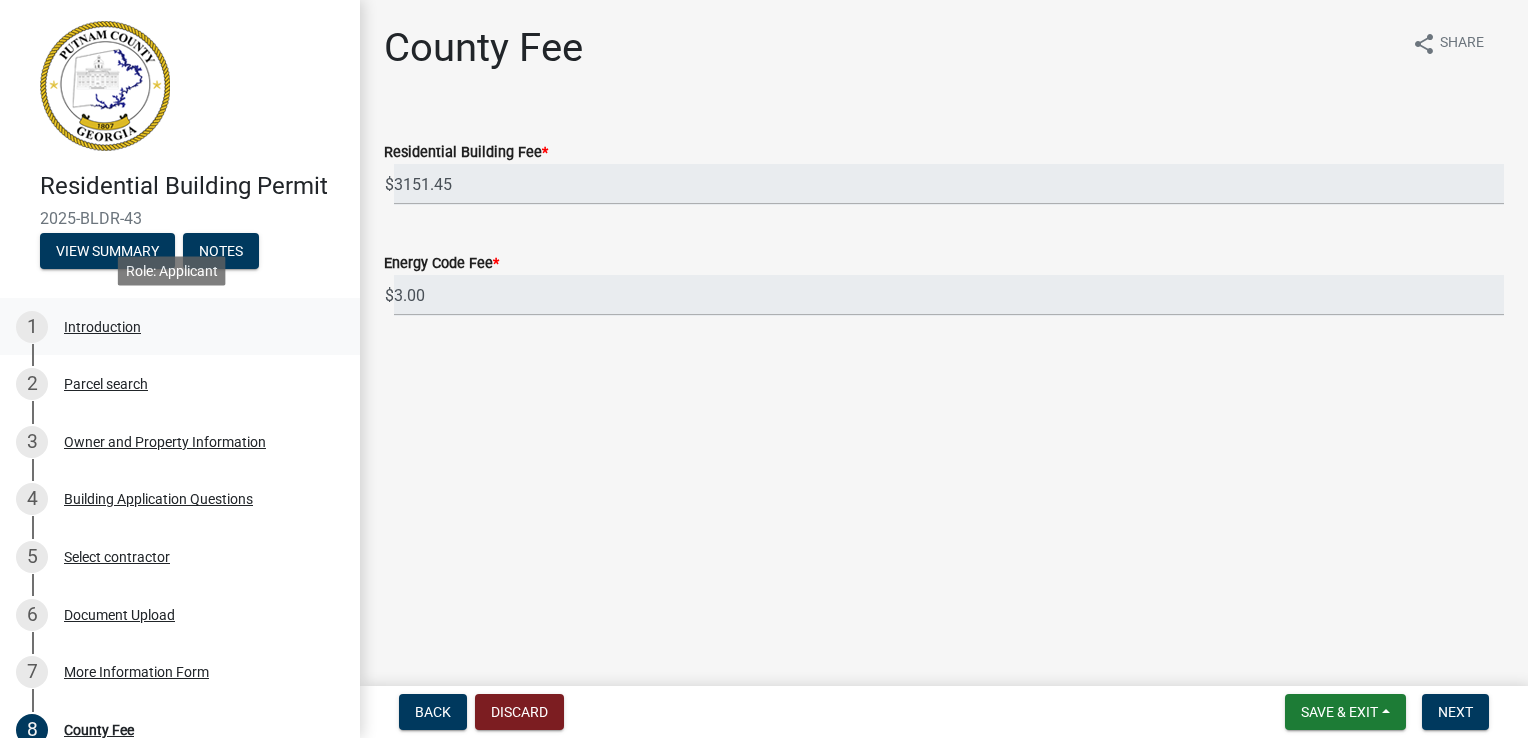 click on "Introduction" at bounding box center (102, 327) 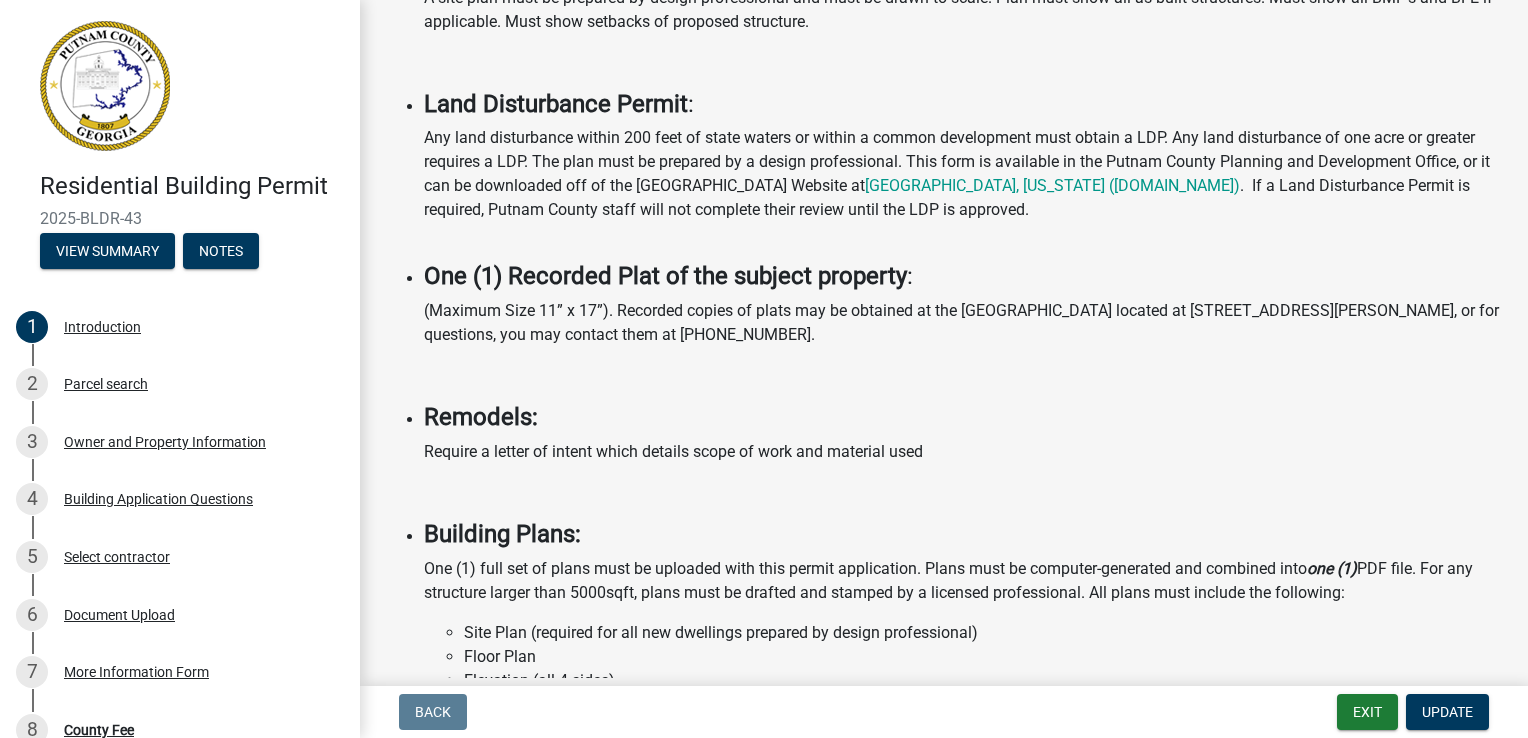 scroll, scrollTop: 1100, scrollLeft: 0, axis: vertical 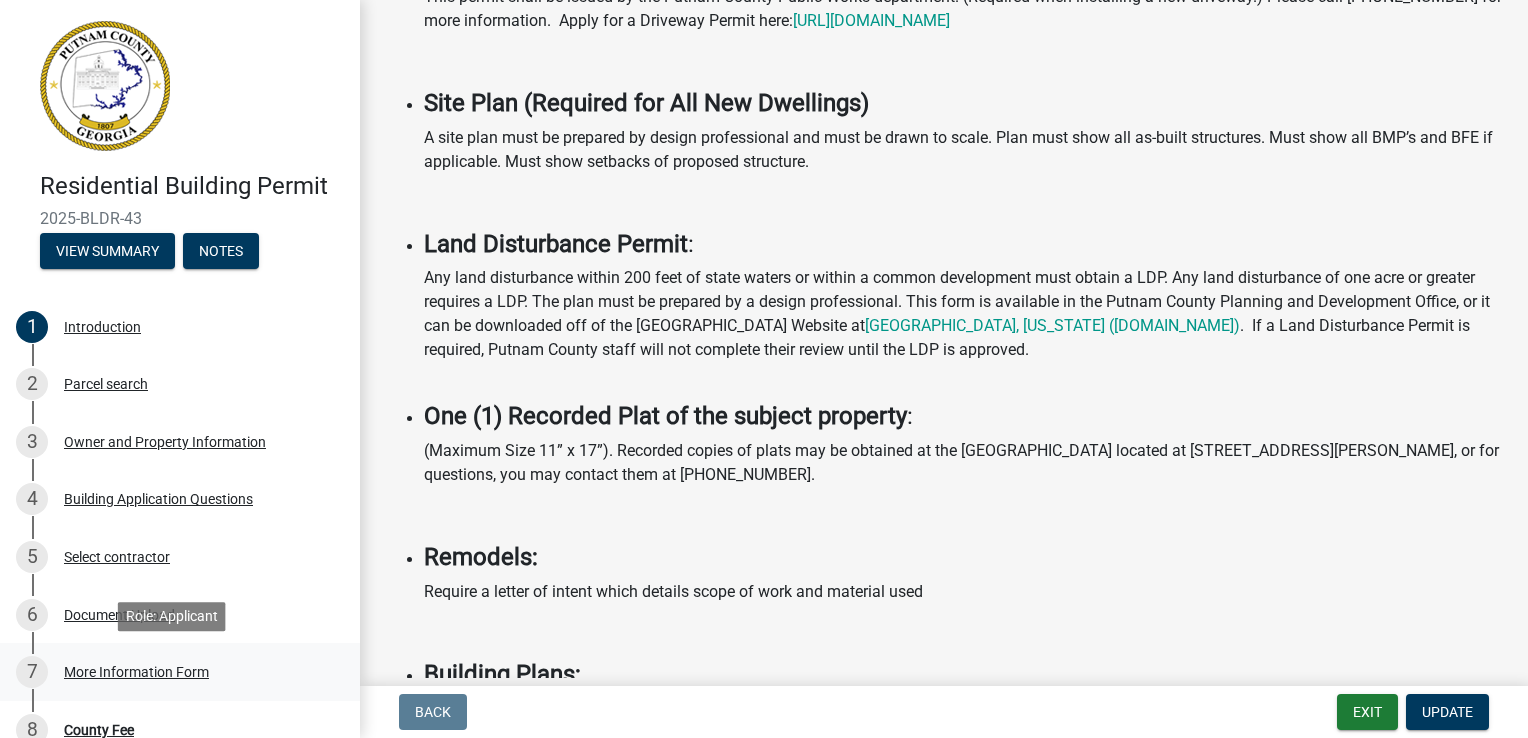 click on "More Information Form" at bounding box center [136, 672] 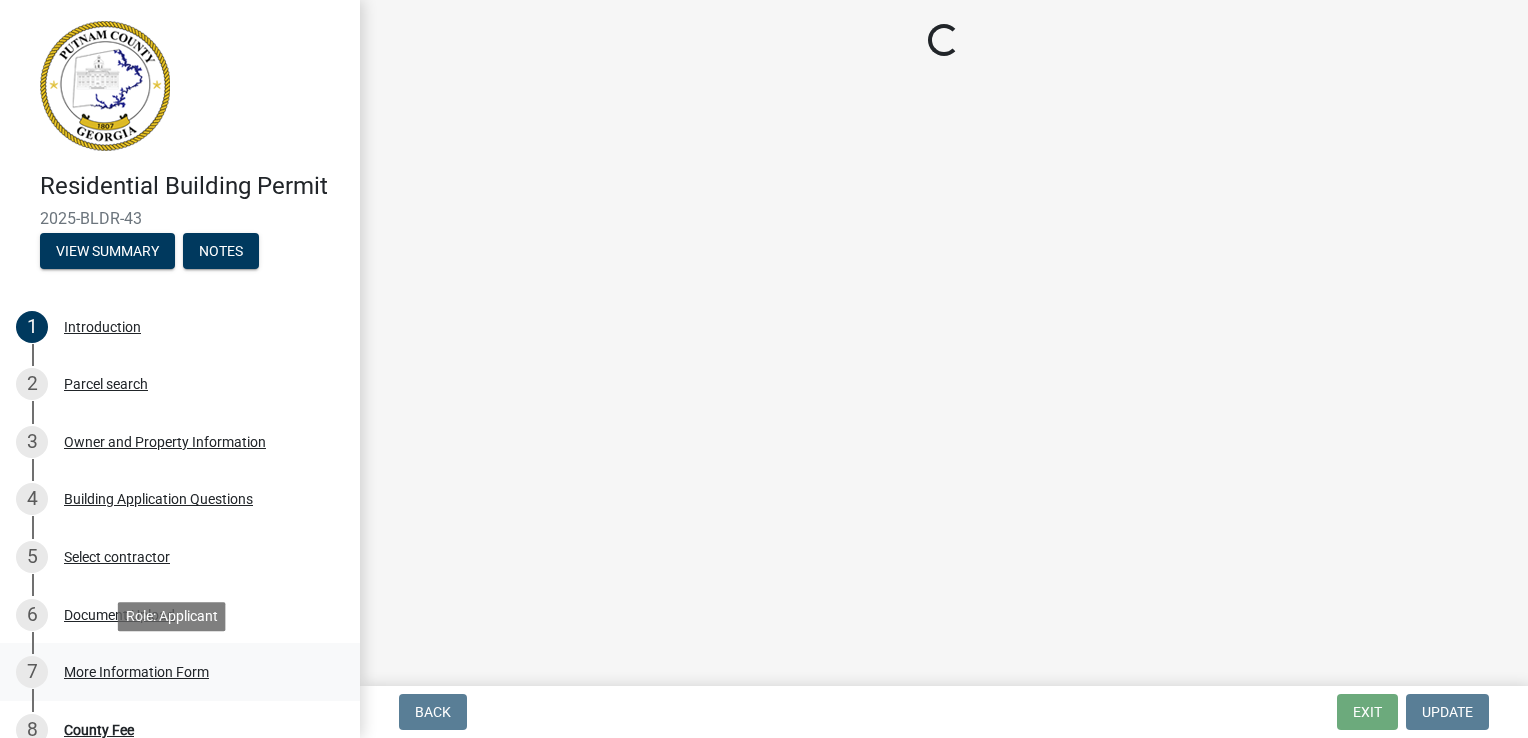 scroll, scrollTop: 0, scrollLeft: 0, axis: both 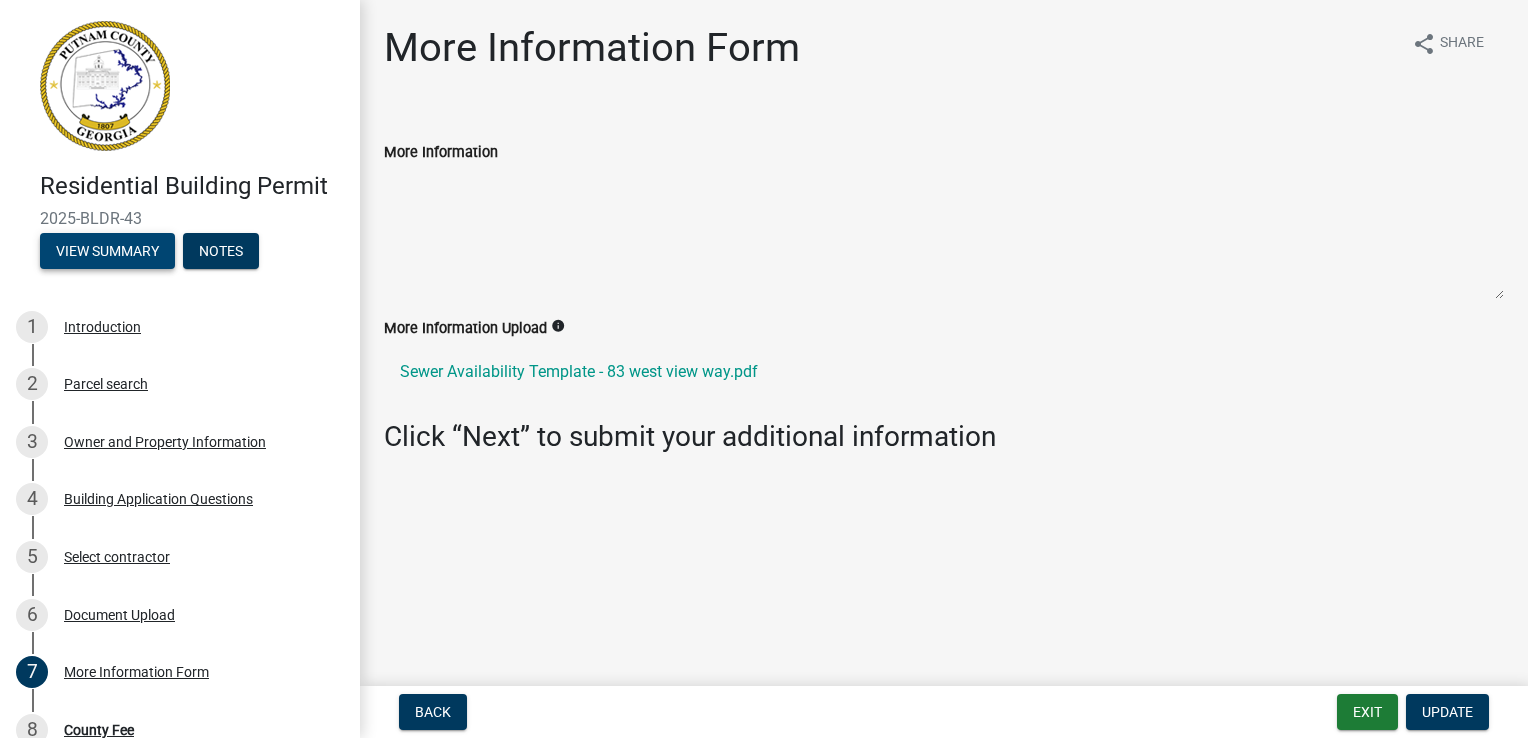 click on "View Summary" at bounding box center (107, 251) 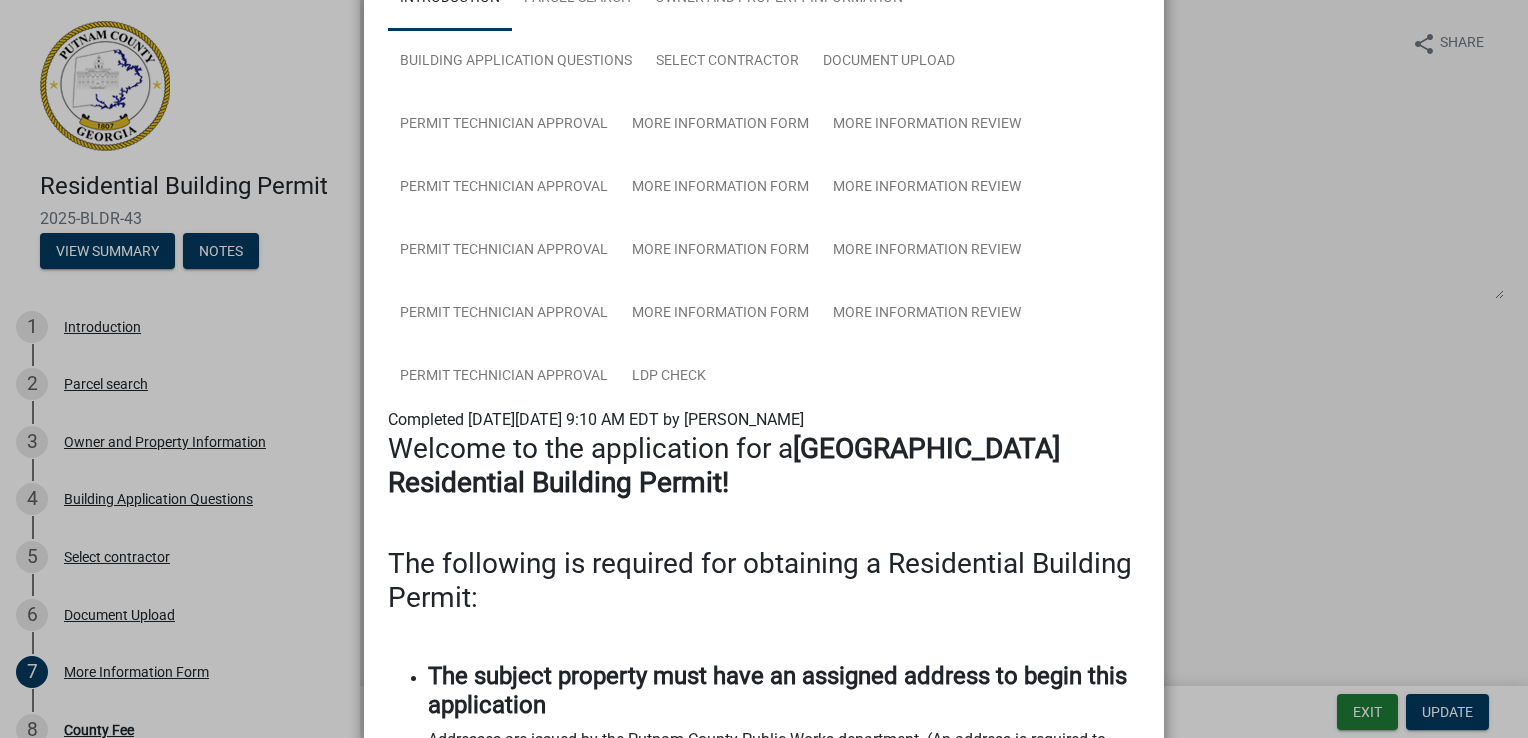 scroll, scrollTop: 0, scrollLeft: 0, axis: both 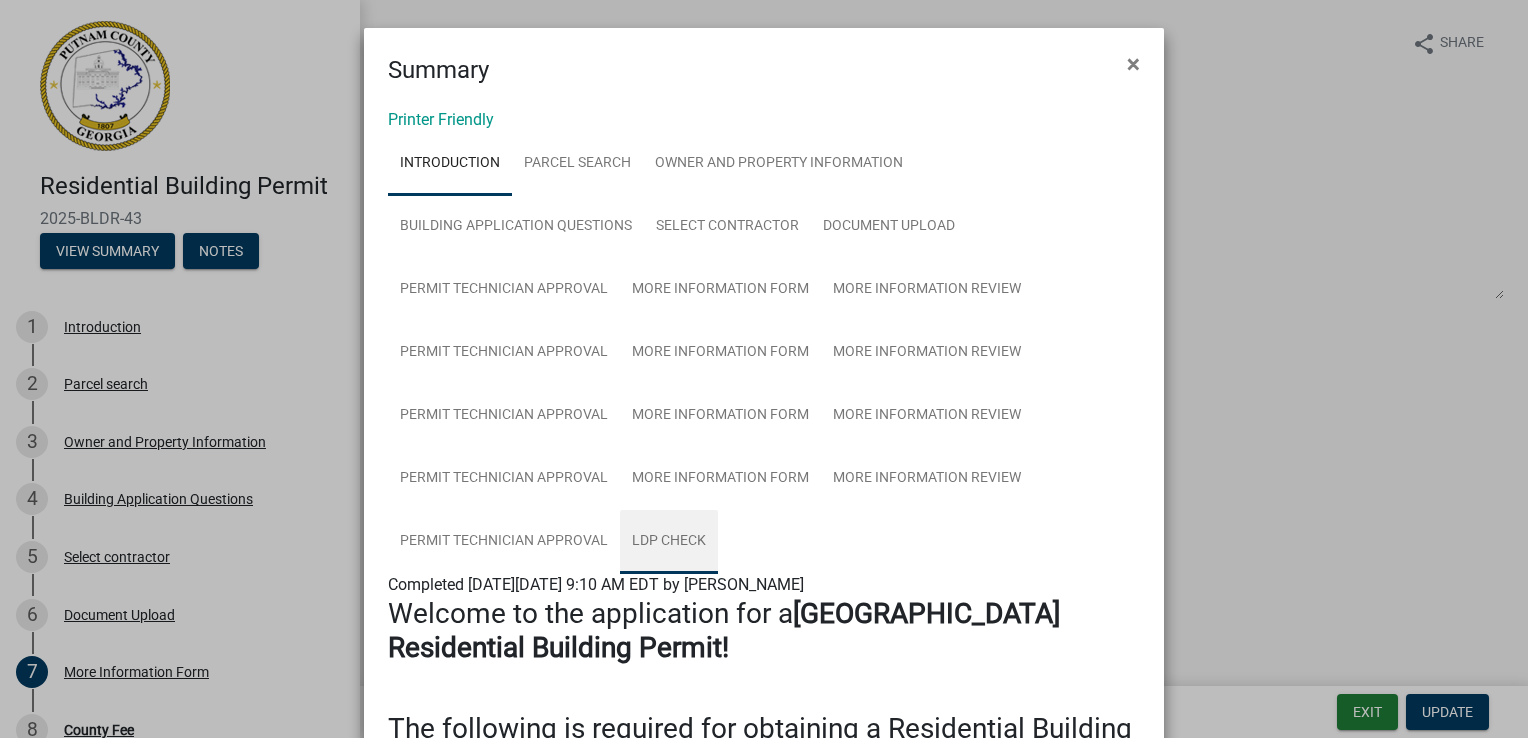 click on "LDP Check" at bounding box center [669, 542] 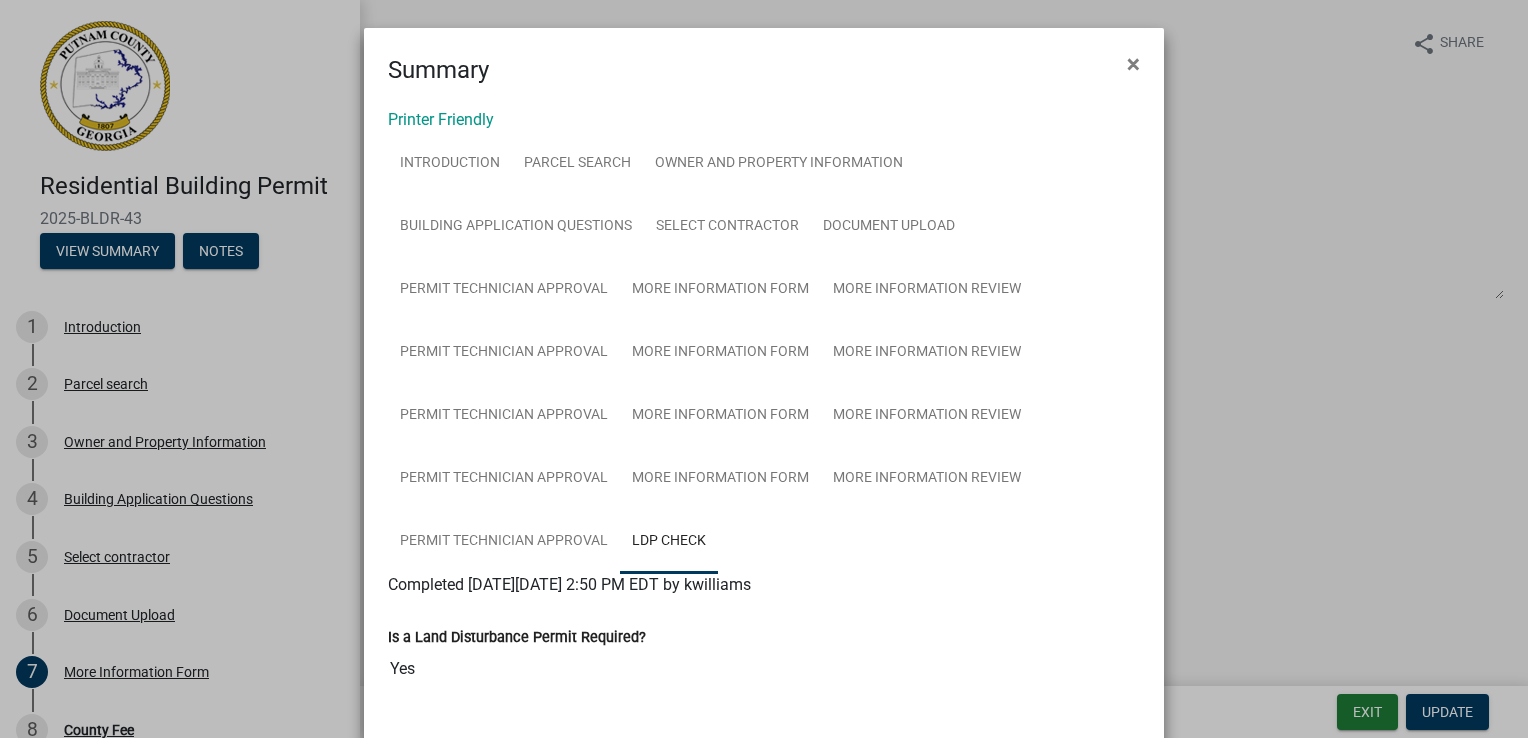 scroll, scrollTop: 117, scrollLeft: 0, axis: vertical 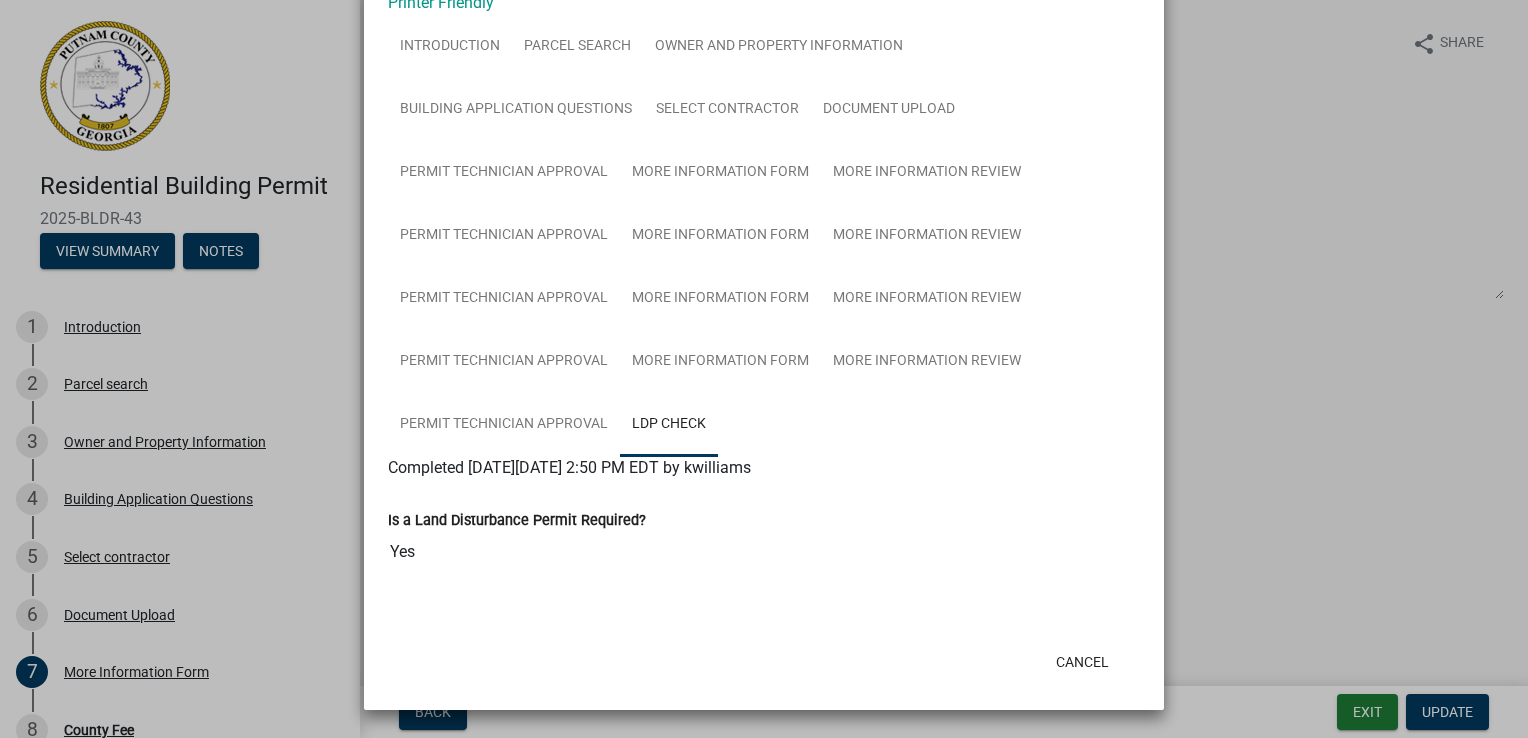 drag, startPoint x: 1450, startPoint y: 99, endPoint x: 1375, endPoint y: 62, distance: 83.630135 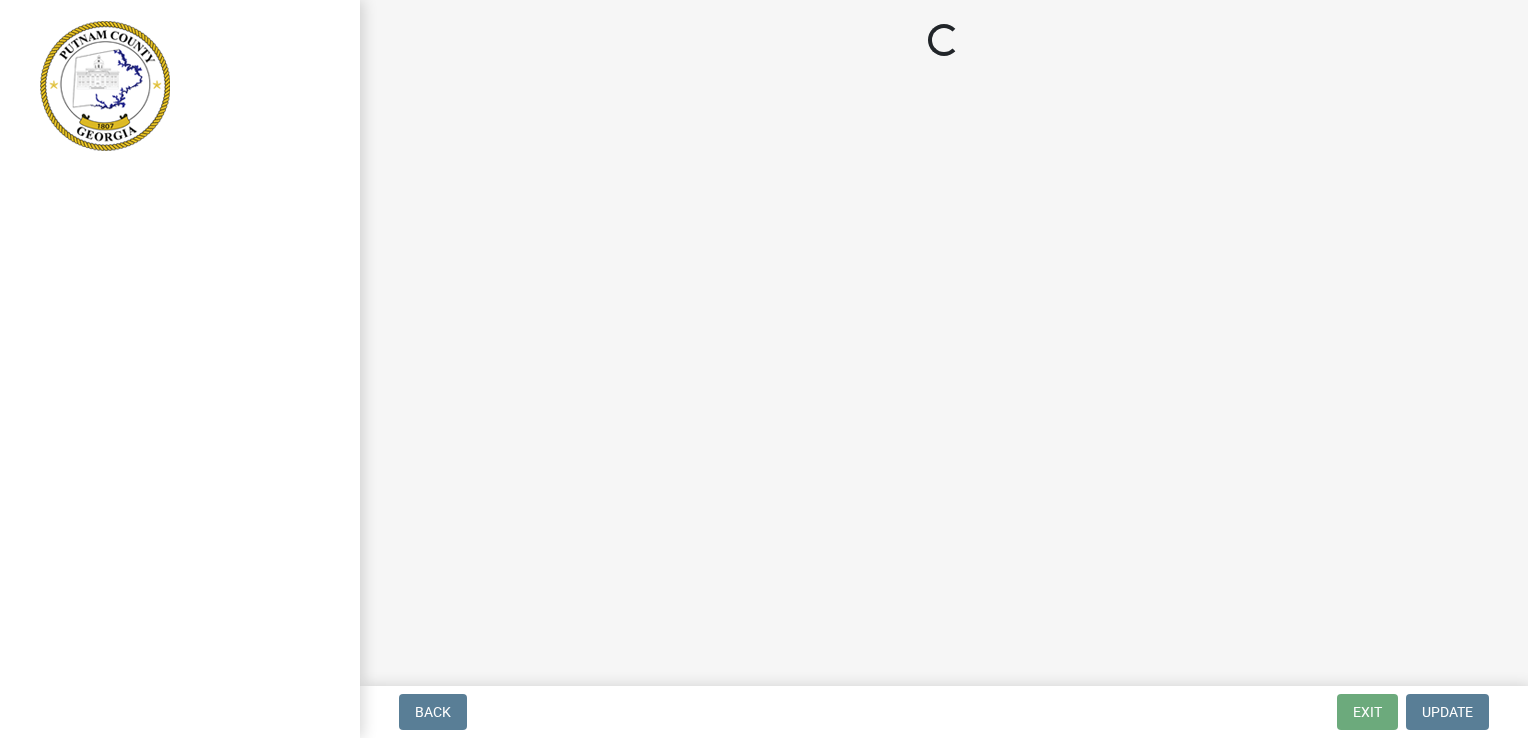 scroll, scrollTop: 0, scrollLeft: 0, axis: both 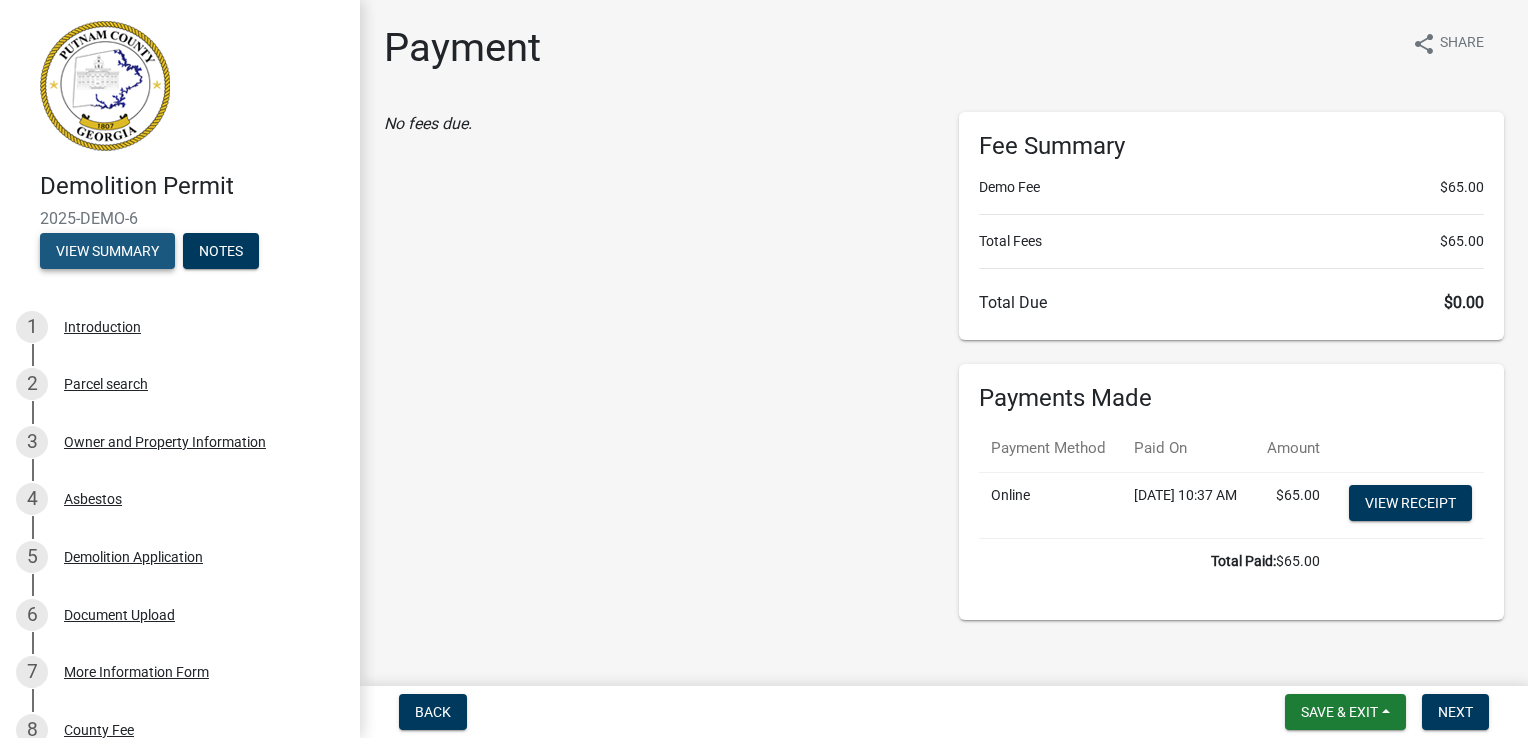 click on "View Summary" at bounding box center (107, 251) 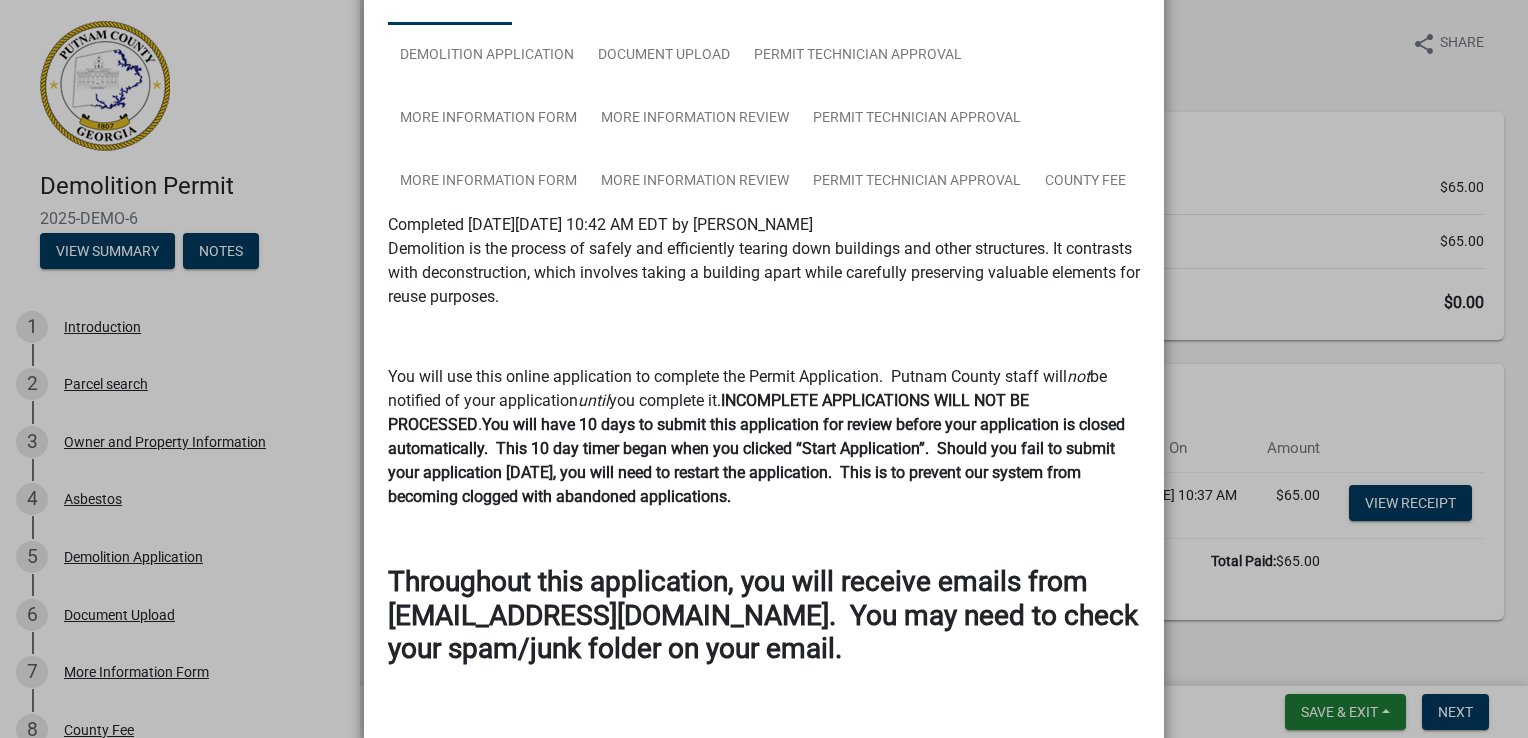 scroll, scrollTop: 265, scrollLeft: 0, axis: vertical 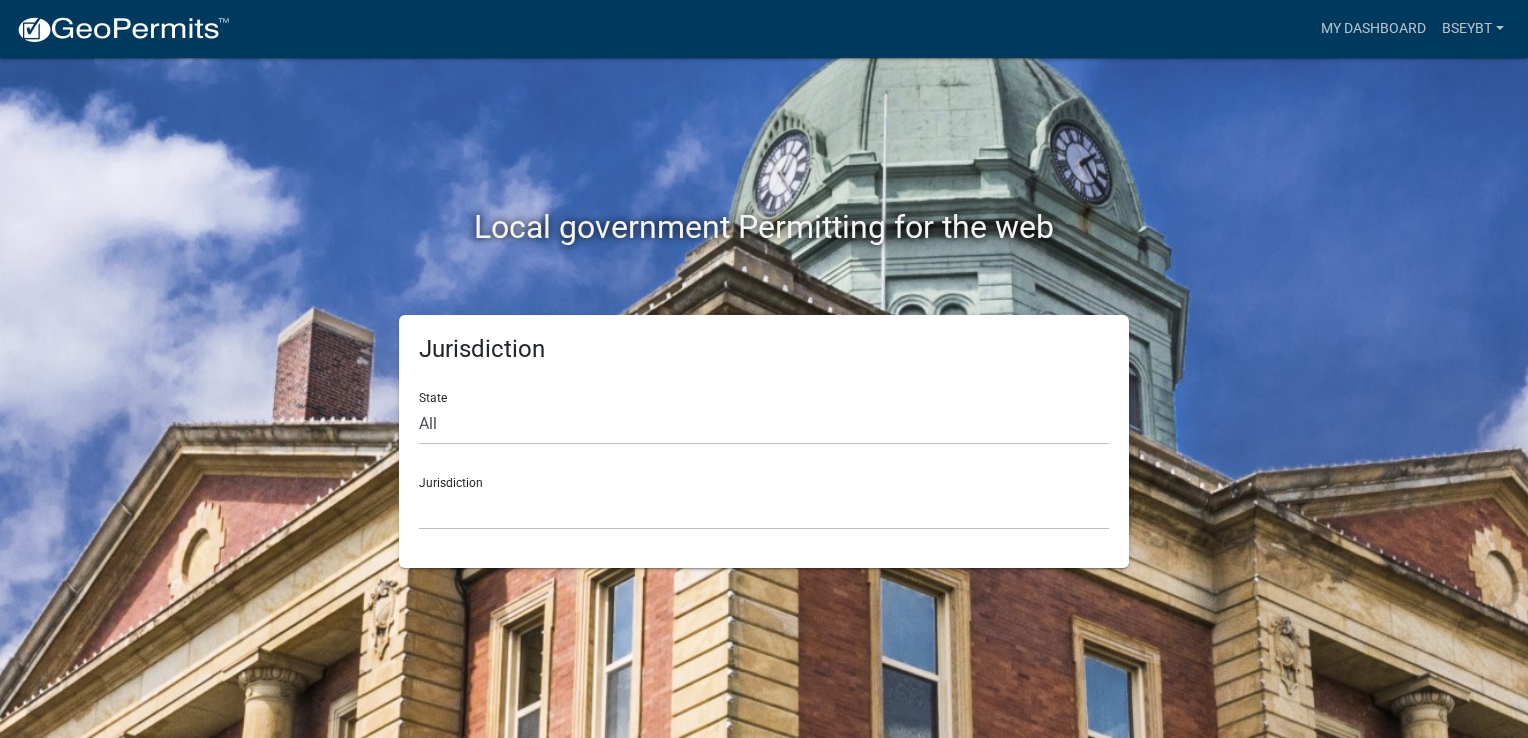 drag, startPoint x: 484, startPoint y: 398, endPoint x: 461, endPoint y: 428, distance: 37.802116 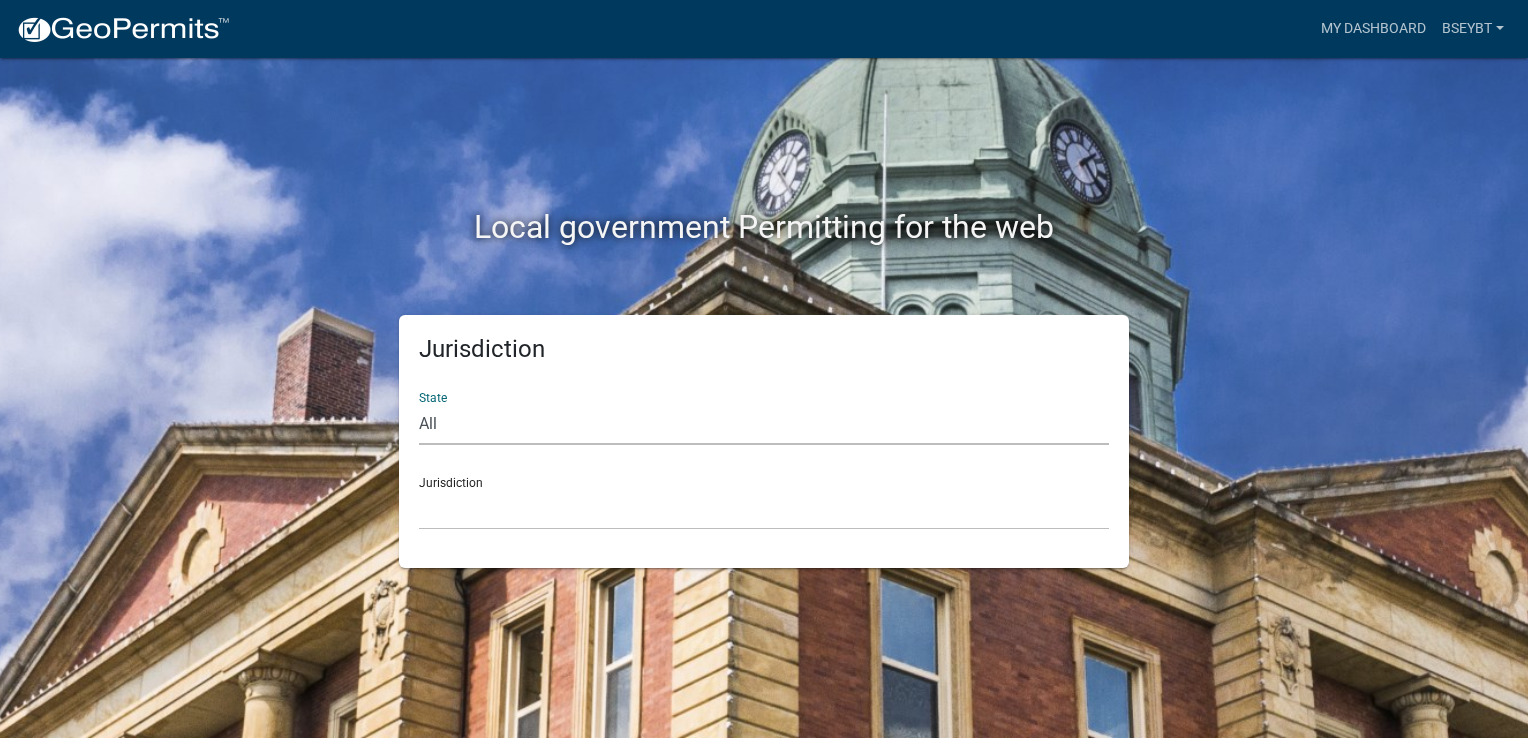 click on "All  Colorado   Georgia   Indiana   Iowa   Kansas   Minnesota   Ohio   South Carolina   Wisconsin" 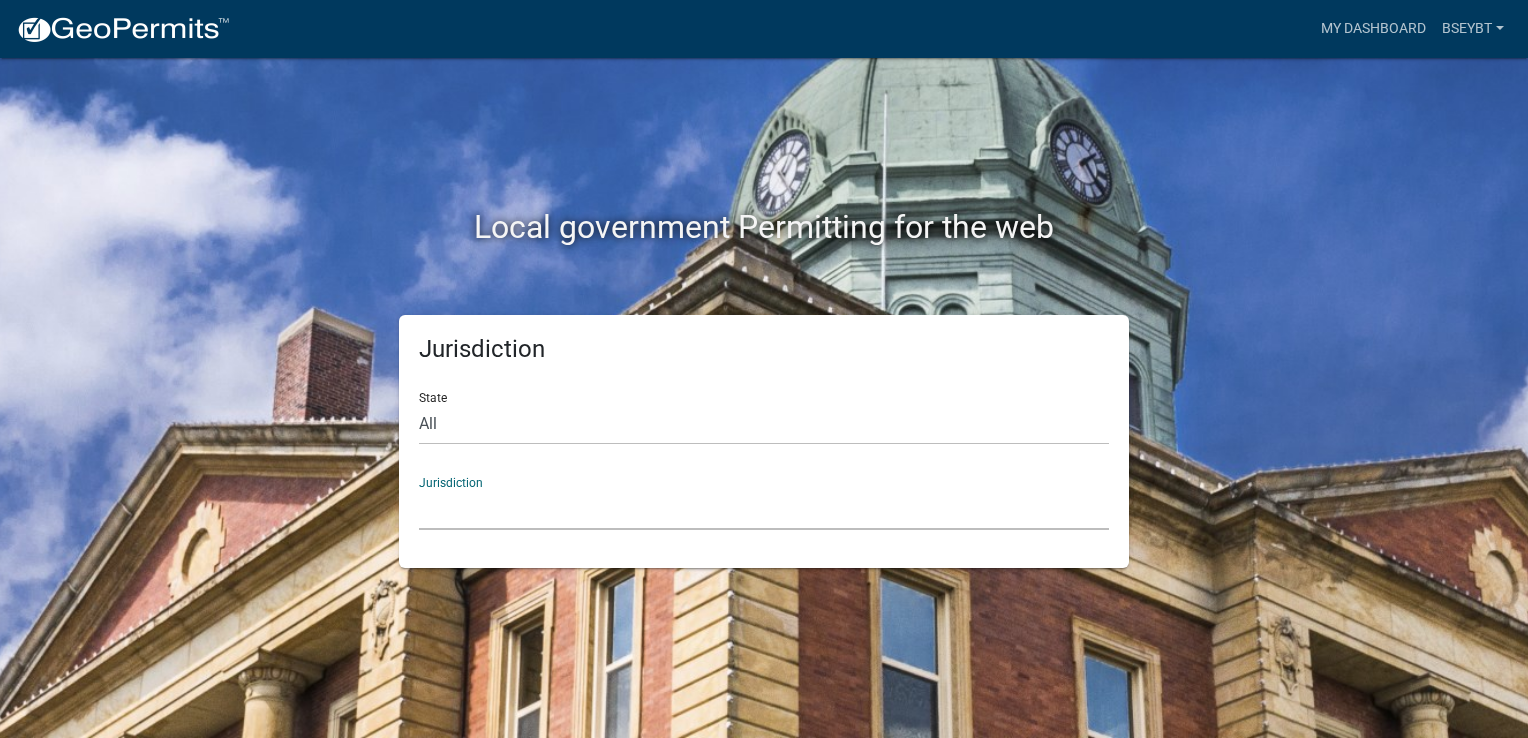 click on "City of Bainbridge, Georgia Cook County, Georgia Crawford County, Georgia Gilmer County, Georgia Gordon County, Georgia Haralson County, Georgia Jasper County, Georgia Madison County, Georgia Putnam County, Georgia Talbot County, Georgia Troup County, Georgia" 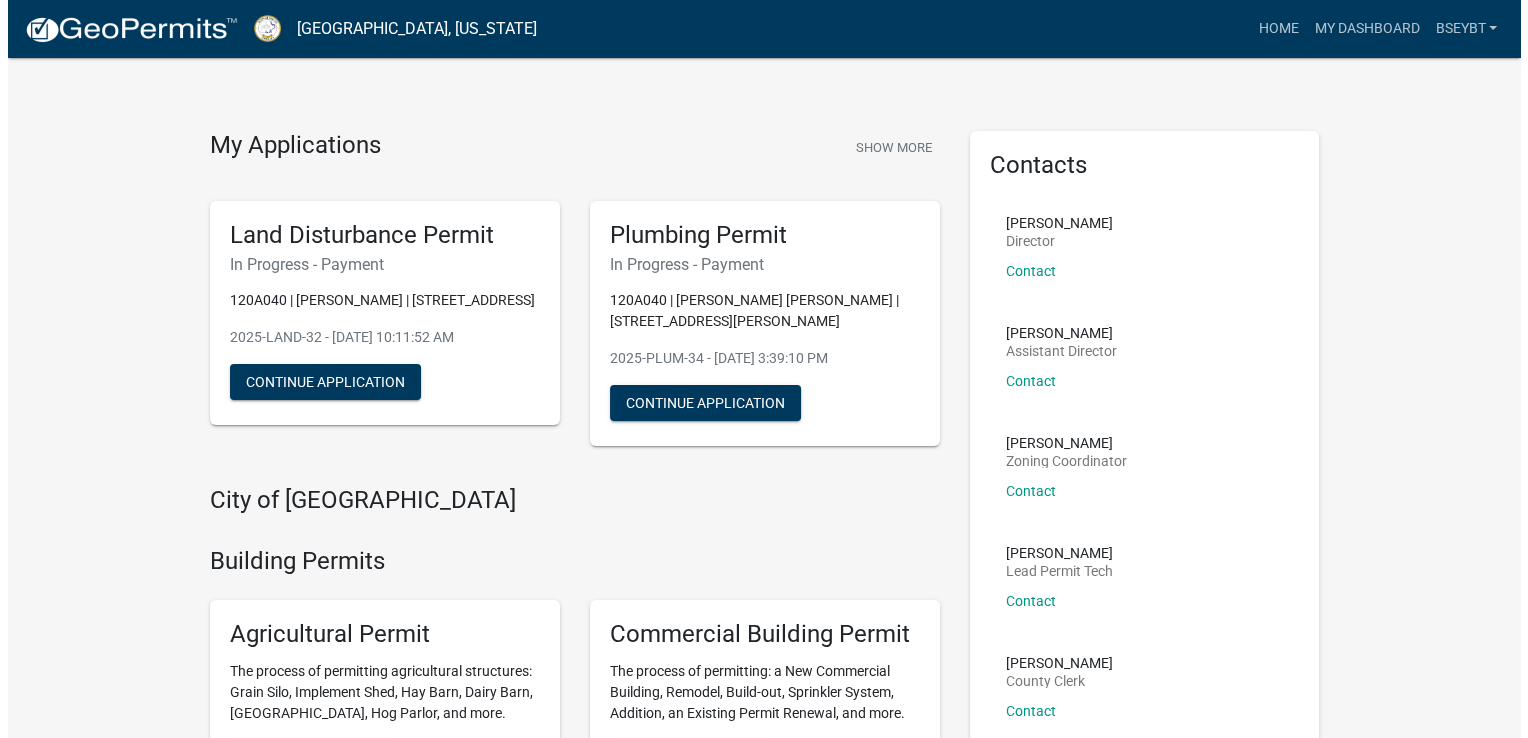 scroll, scrollTop: 0, scrollLeft: 0, axis: both 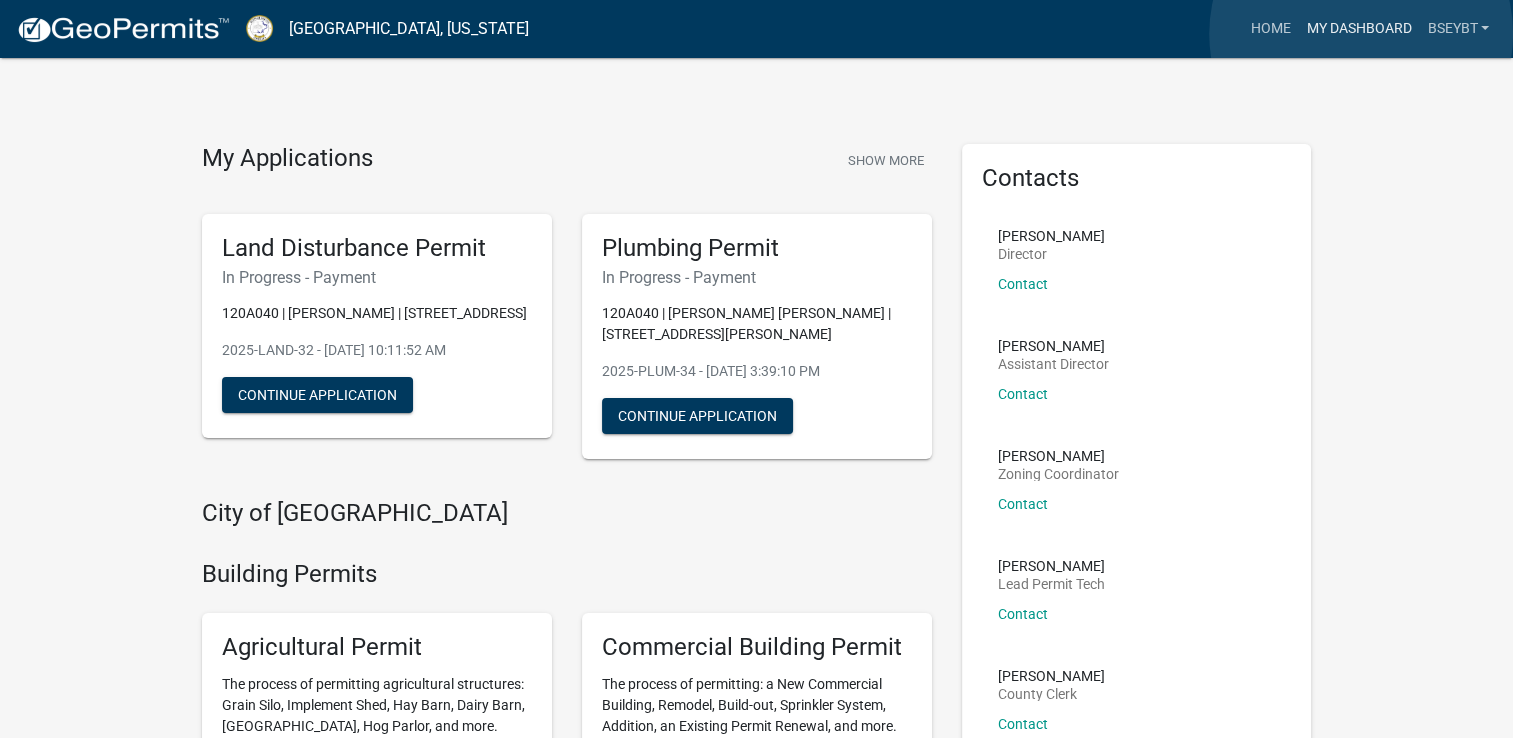 click on "My Dashboard" at bounding box center (1358, 29) 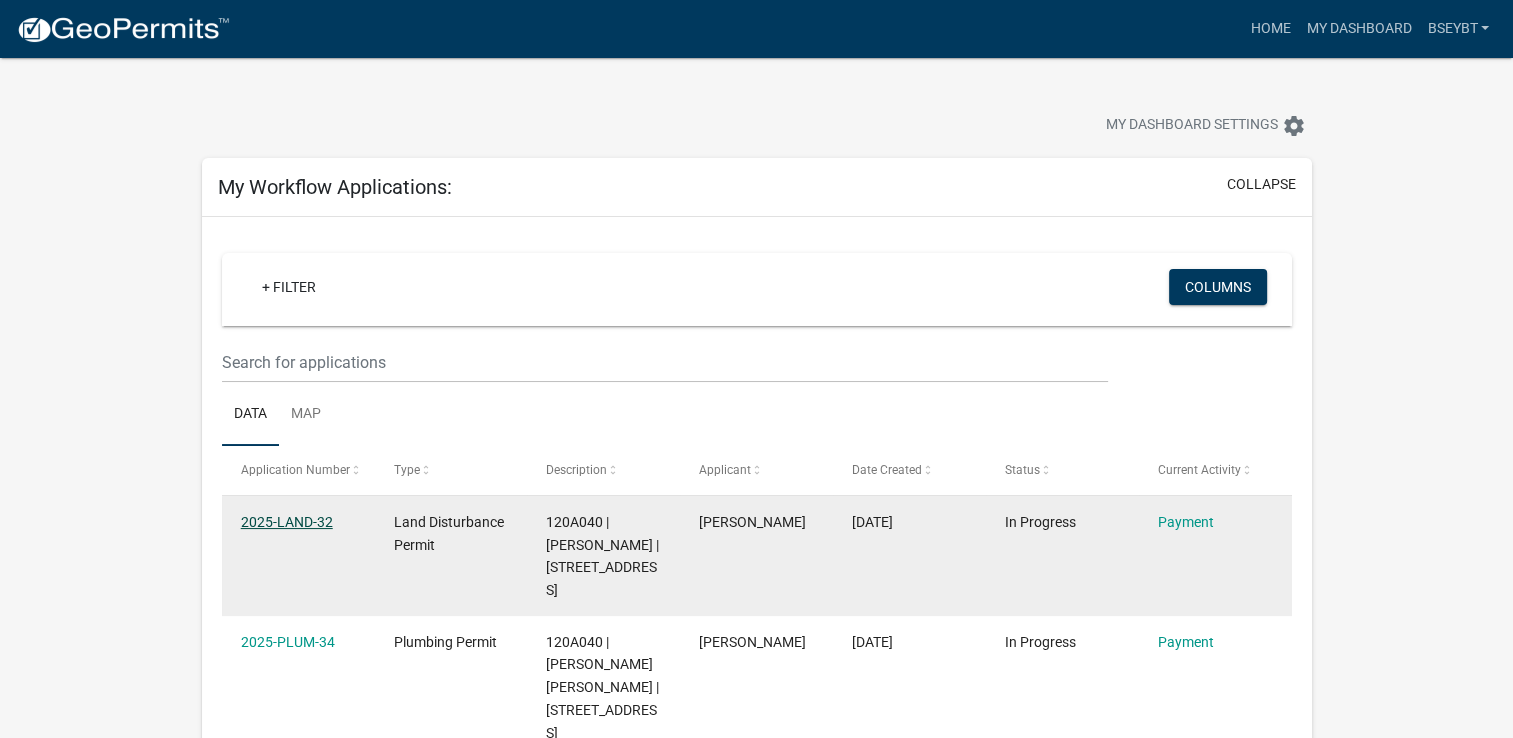 click on "2025-LAND-32" 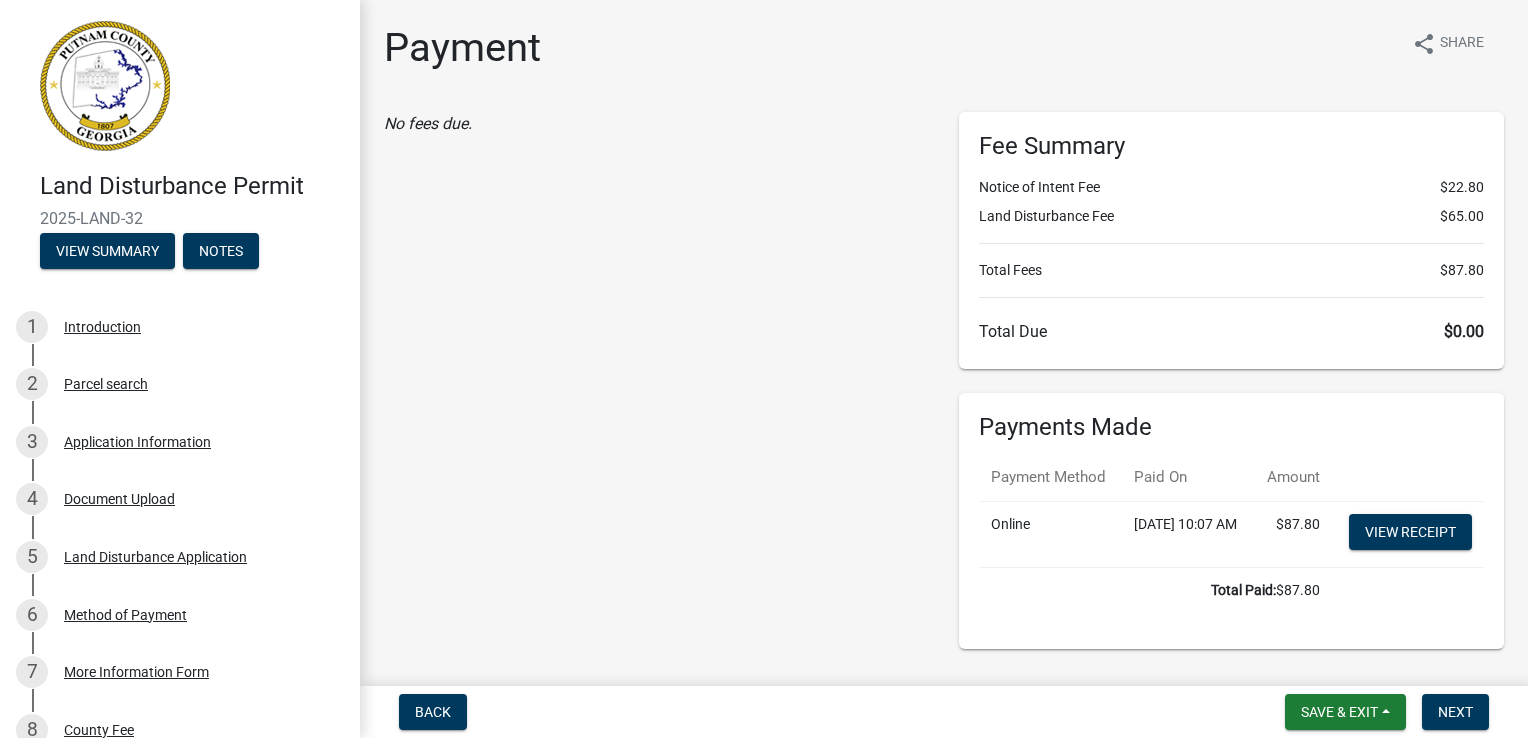 scroll, scrollTop: 91, scrollLeft: 0, axis: vertical 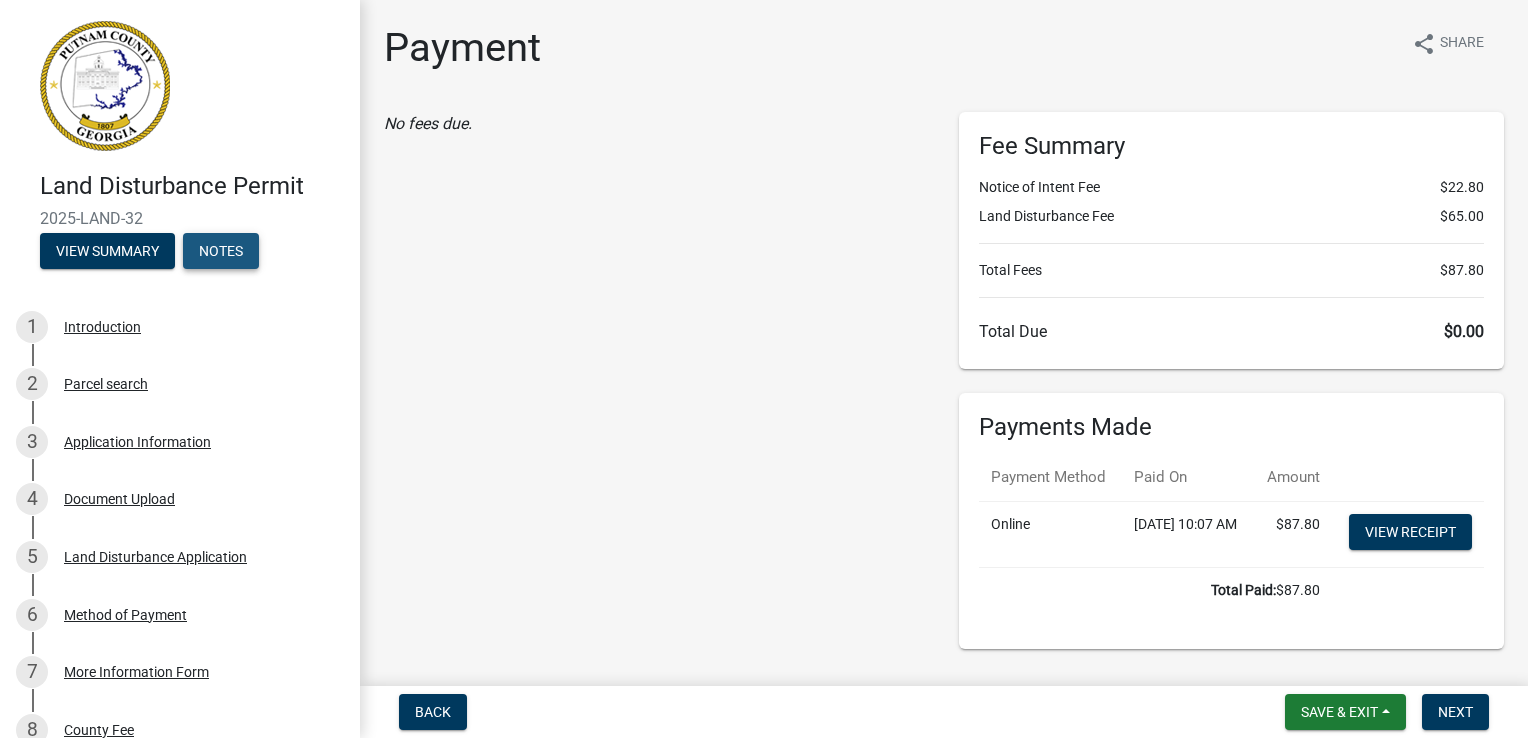 click on "Notes" at bounding box center [221, 251] 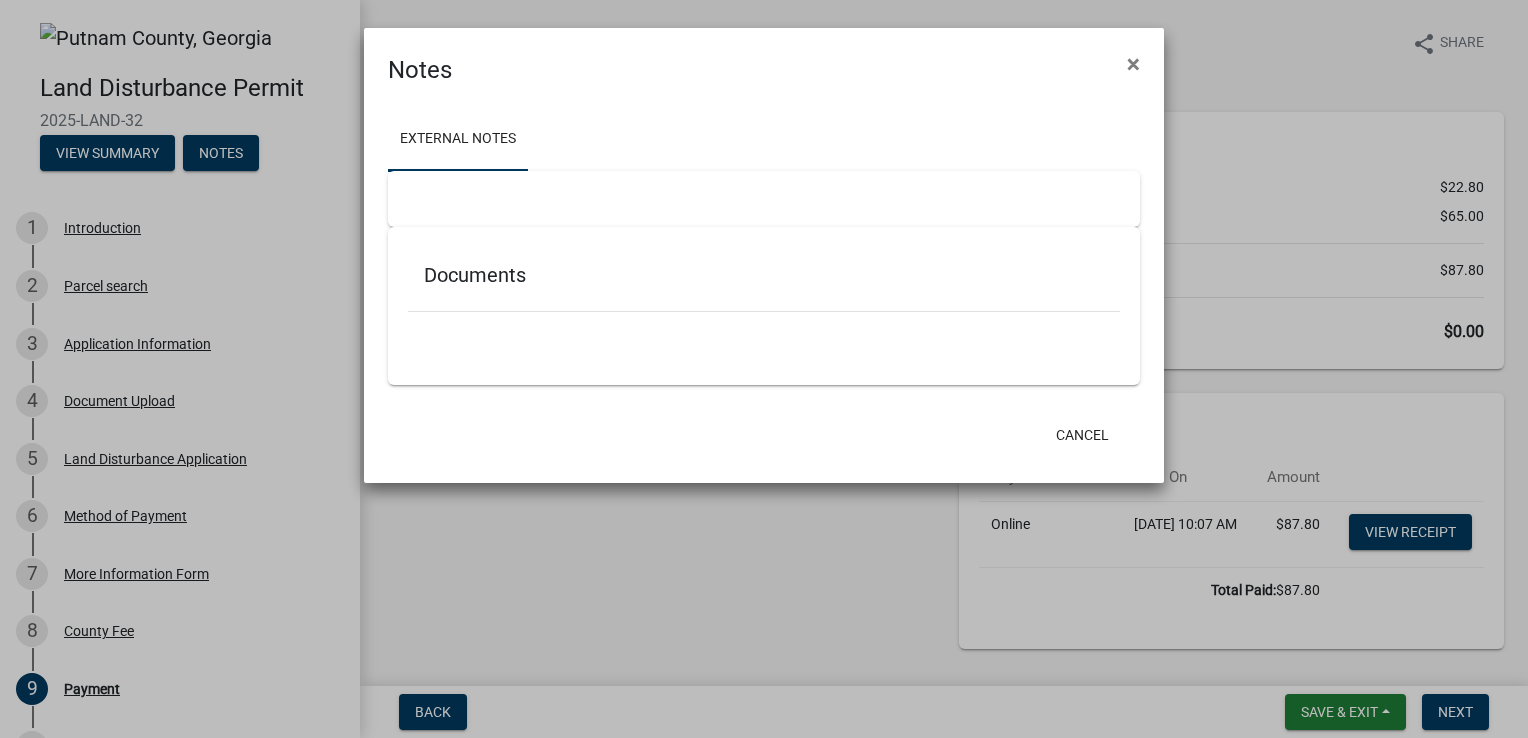 click on "×" 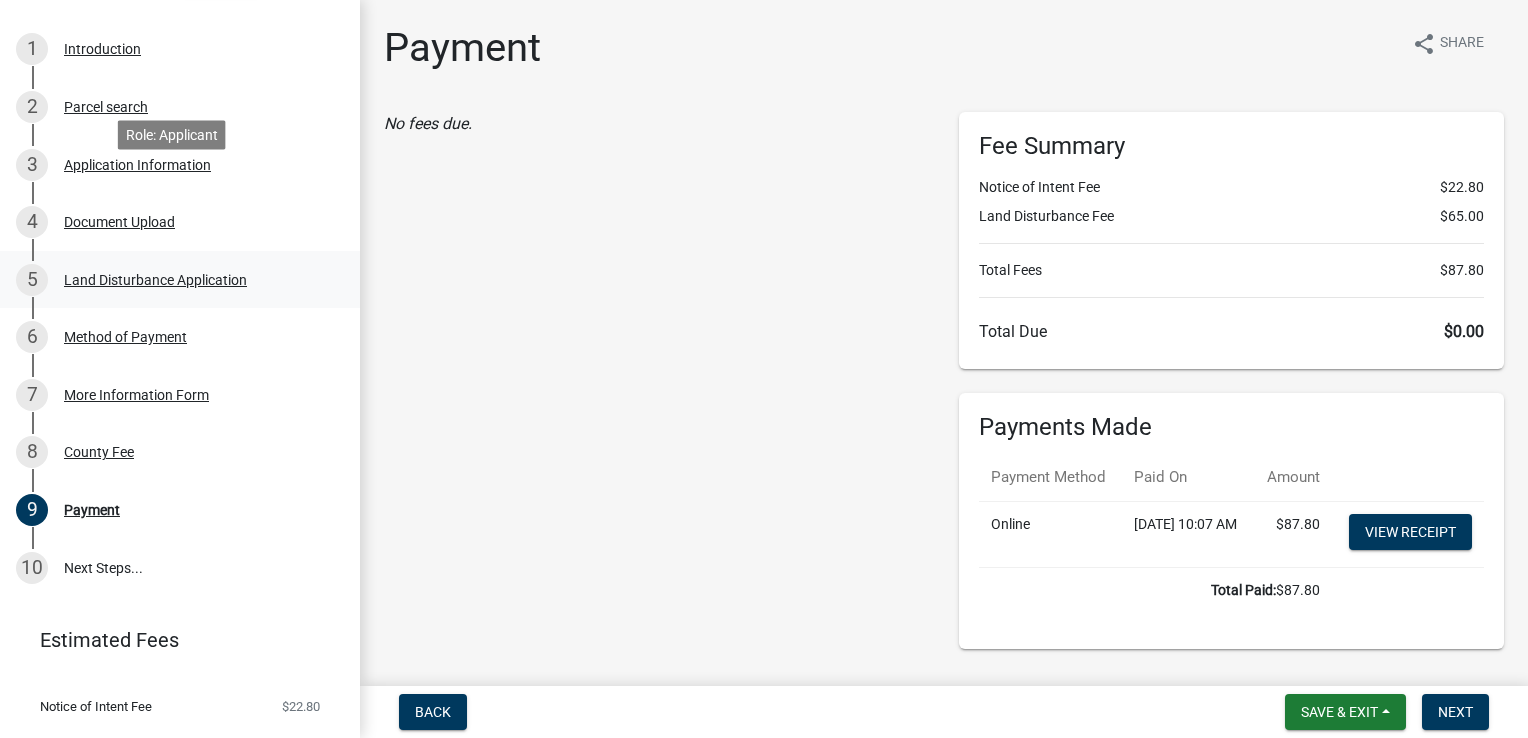 scroll, scrollTop: 268, scrollLeft: 0, axis: vertical 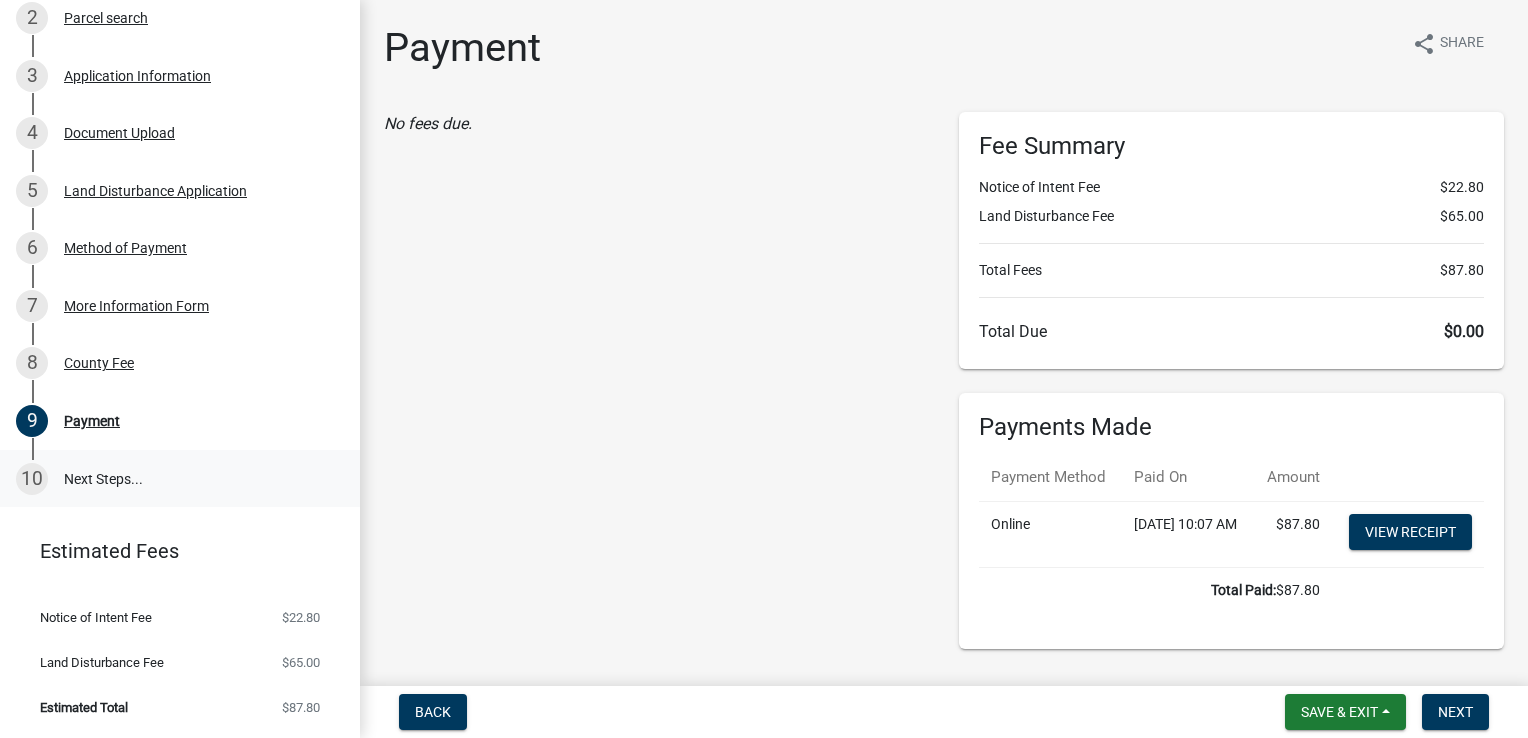 click on "10   Next Steps..." at bounding box center (180, 479) 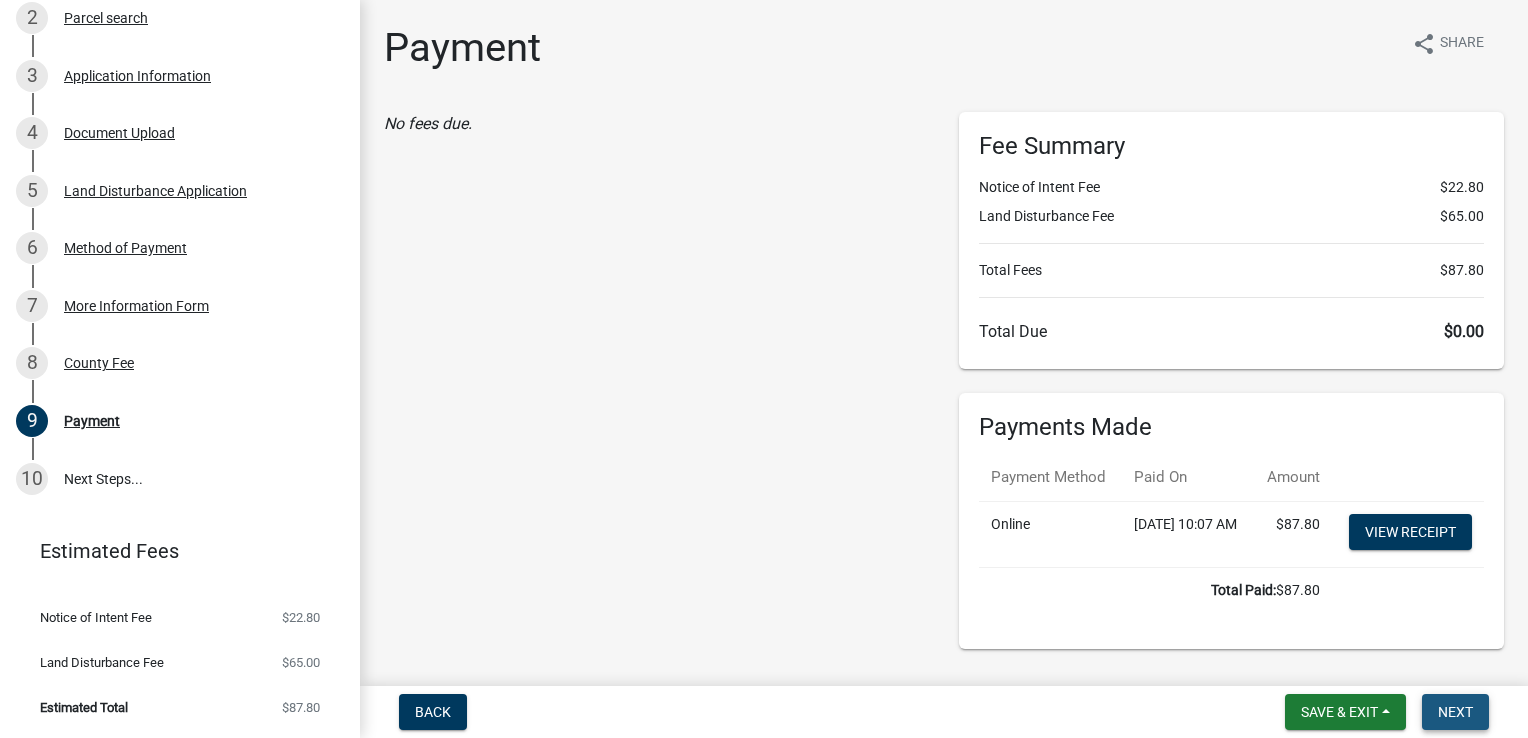 click on "Next" at bounding box center [1455, 712] 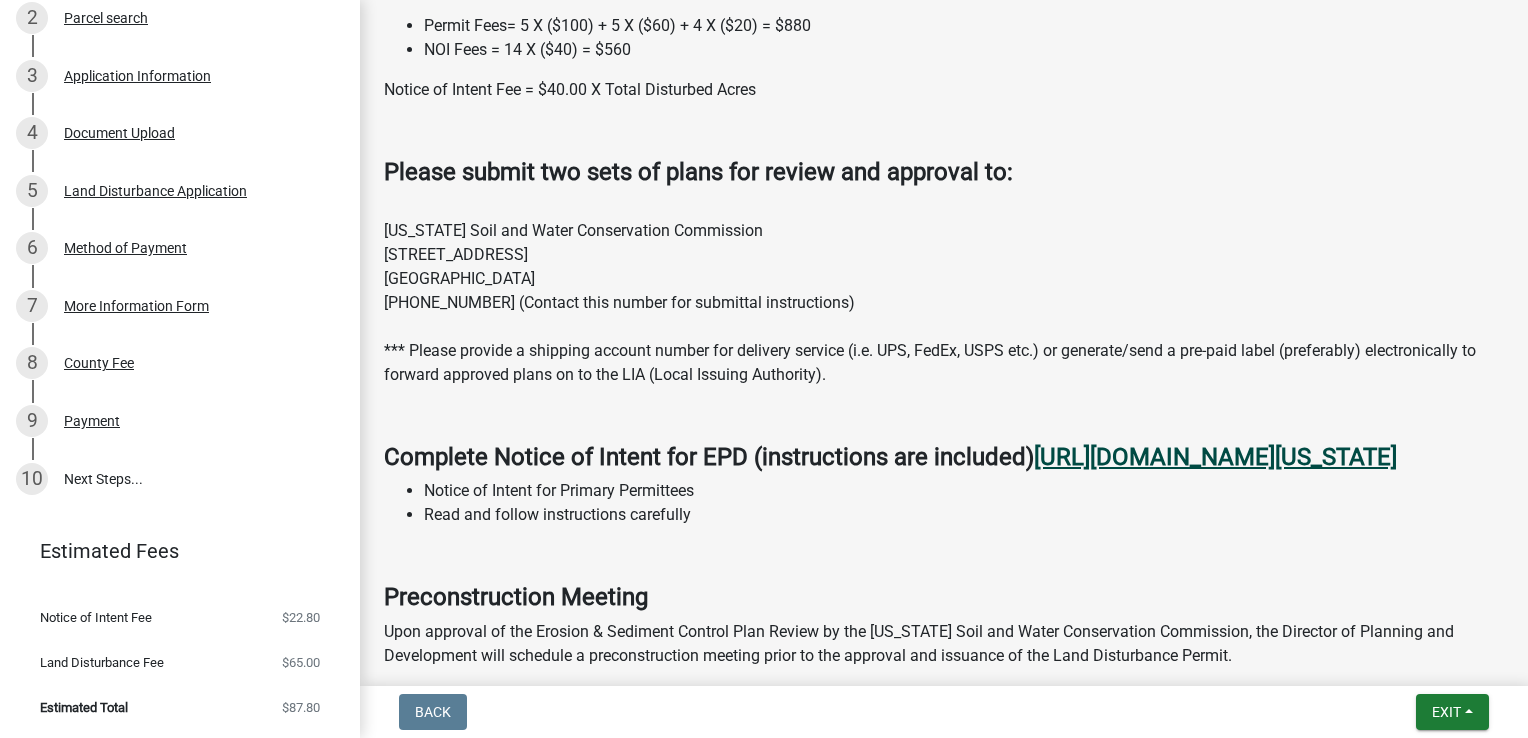 scroll, scrollTop: 1553, scrollLeft: 0, axis: vertical 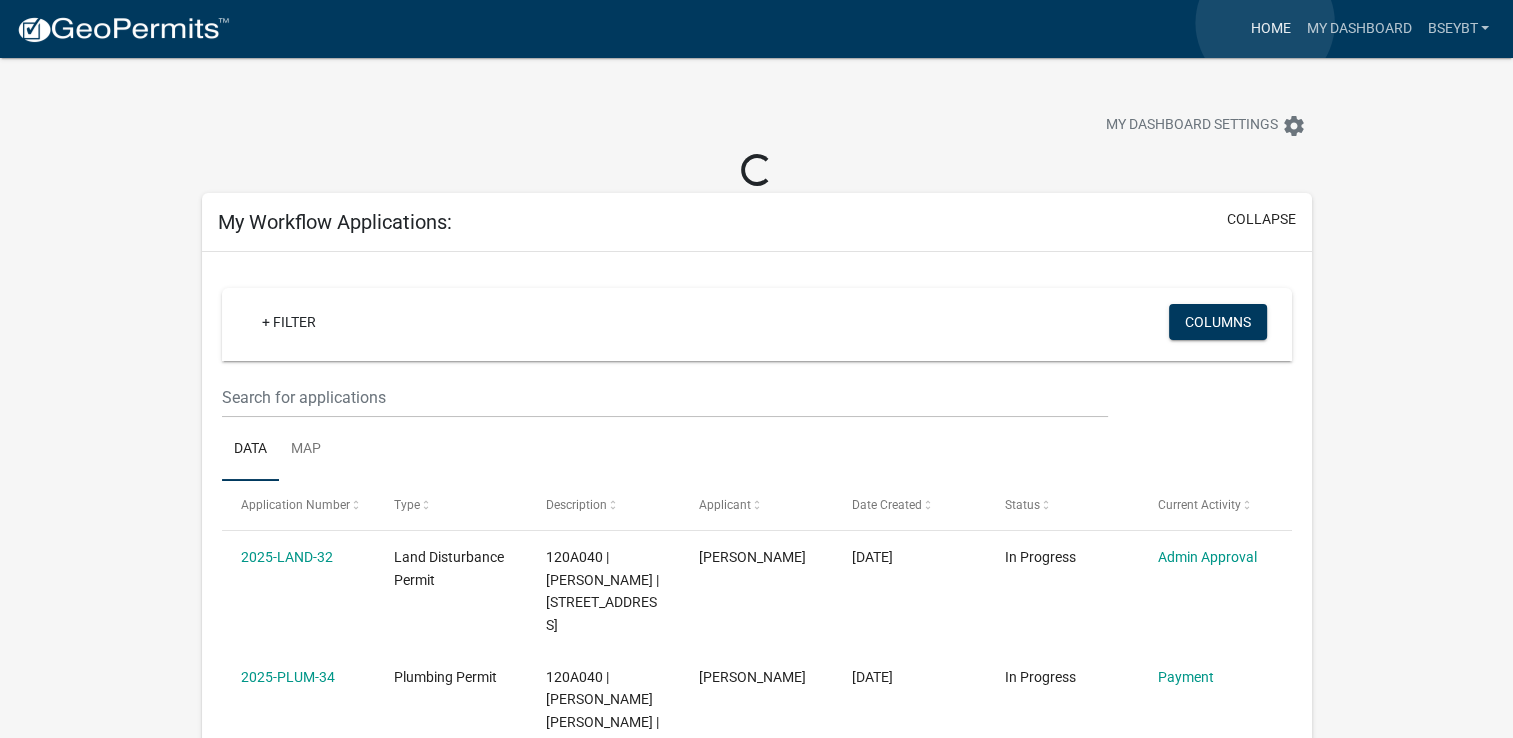 click on "Home" at bounding box center [1270, 29] 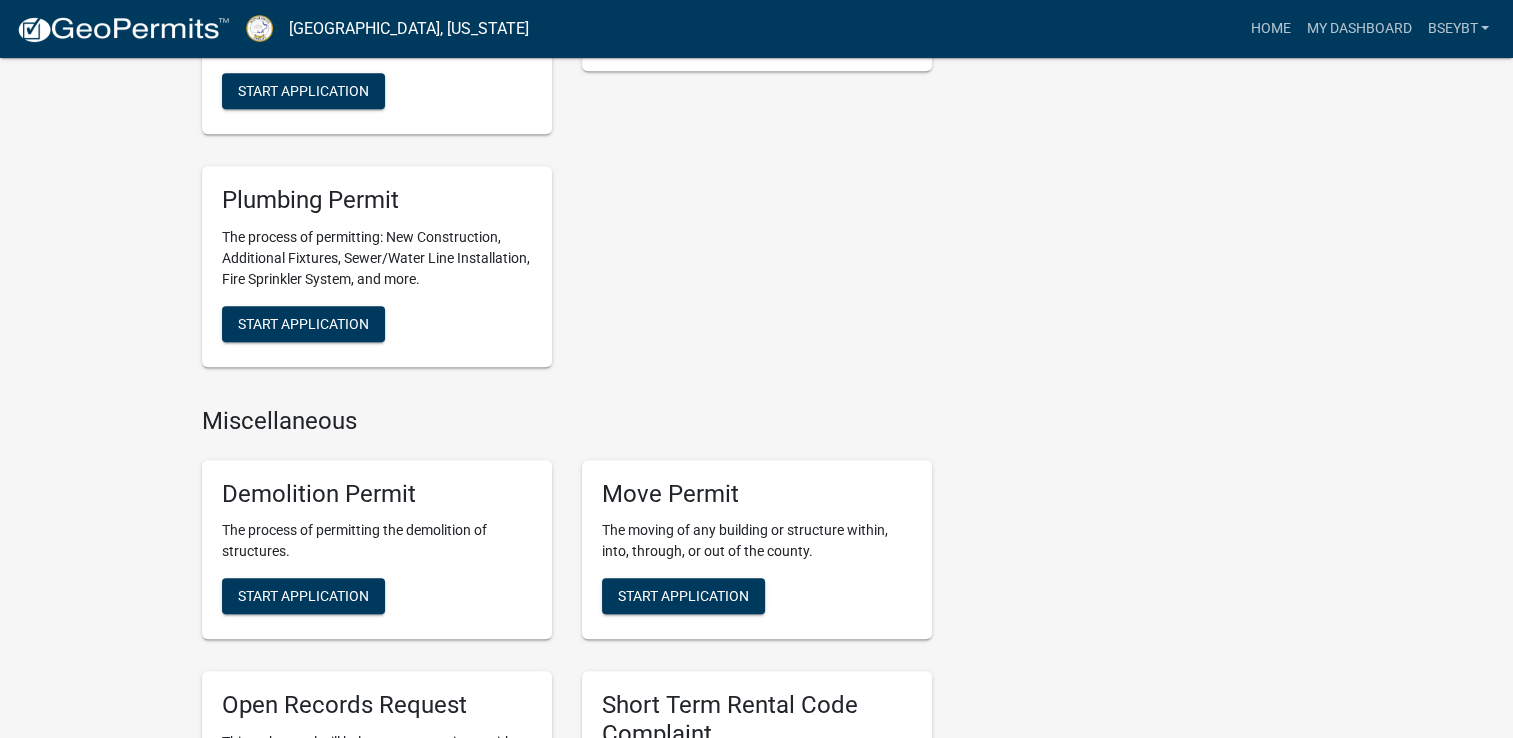 scroll, scrollTop: 1700, scrollLeft: 0, axis: vertical 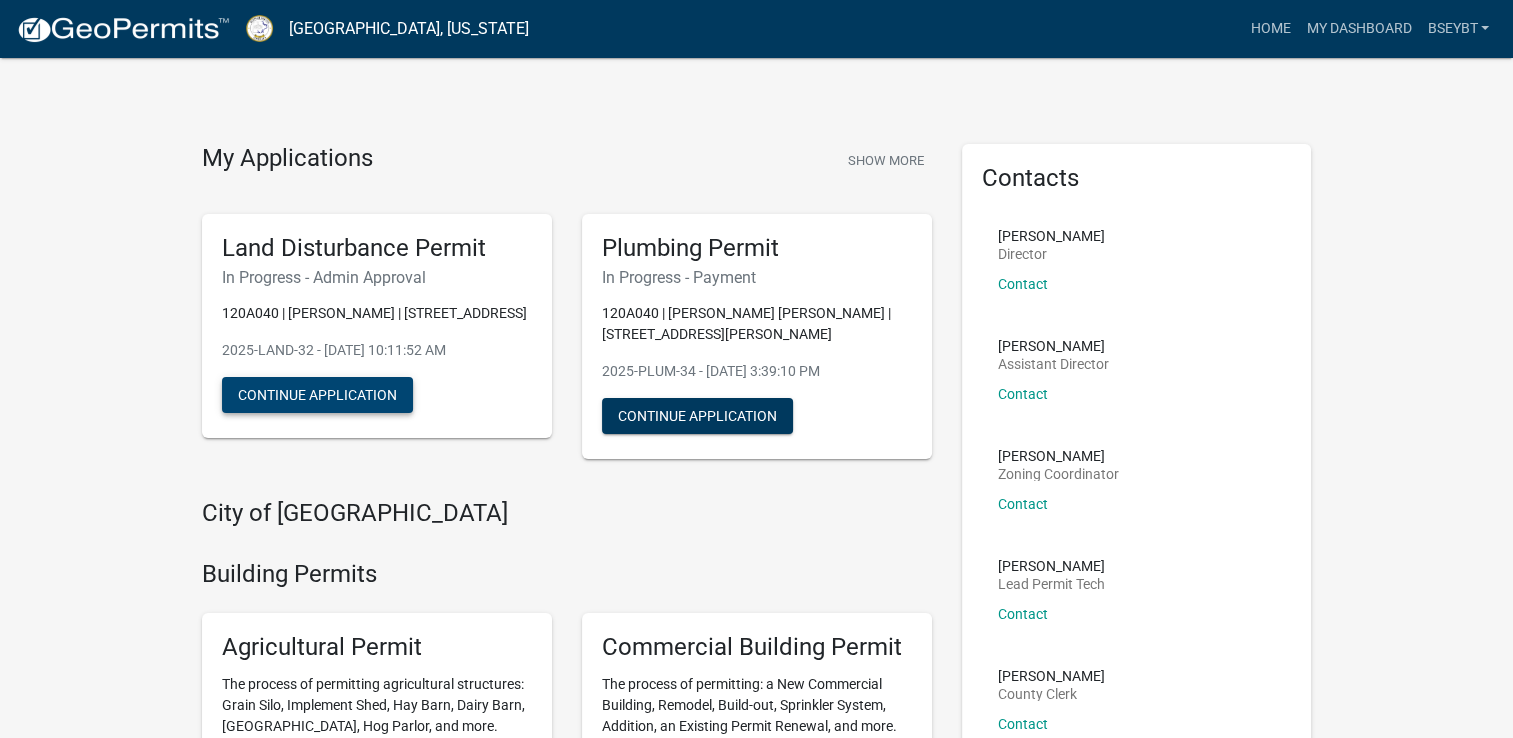 click on "Continue Application" 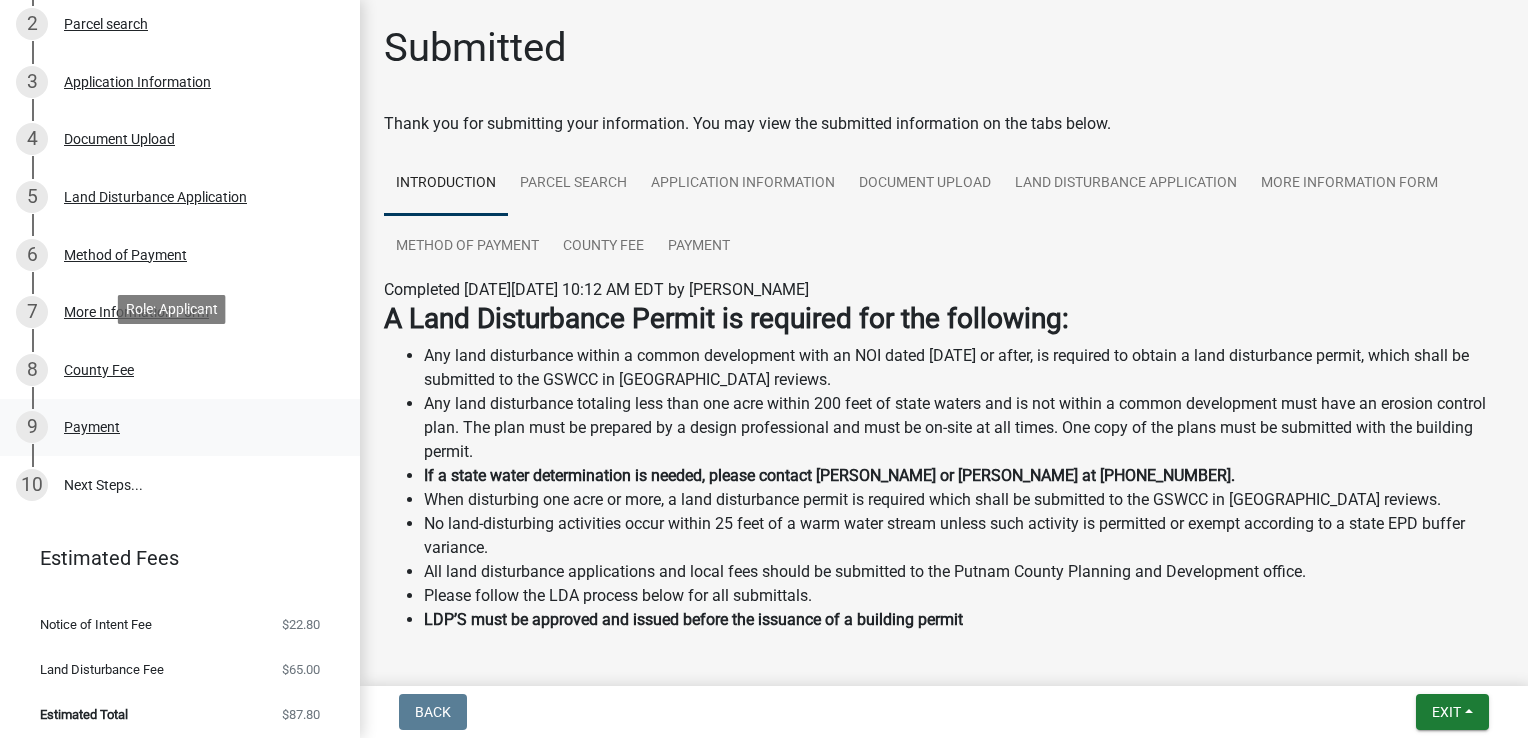 scroll, scrollTop: 366, scrollLeft: 0, axis: vertical 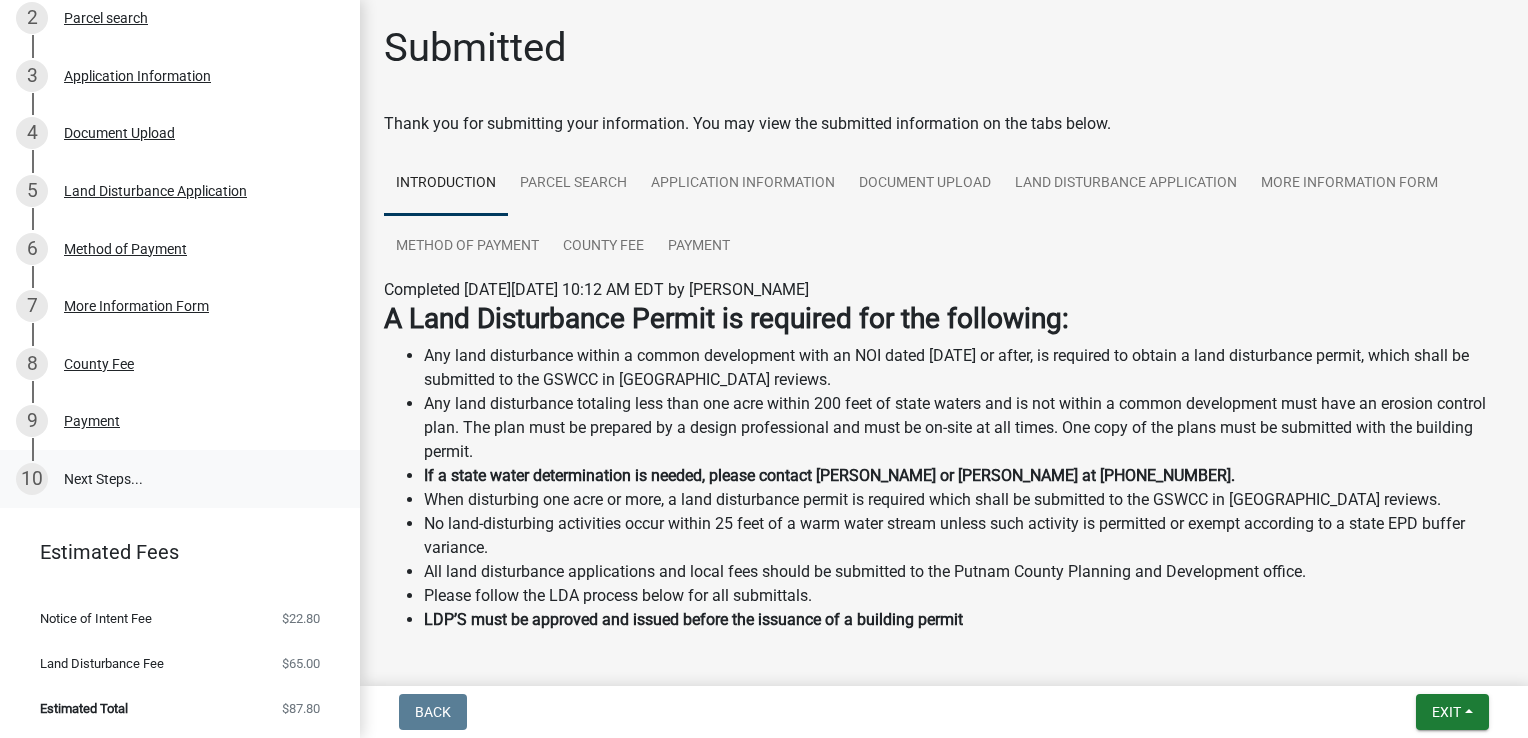 click on "10   Next Steps..." at bounding box center (180, 479) 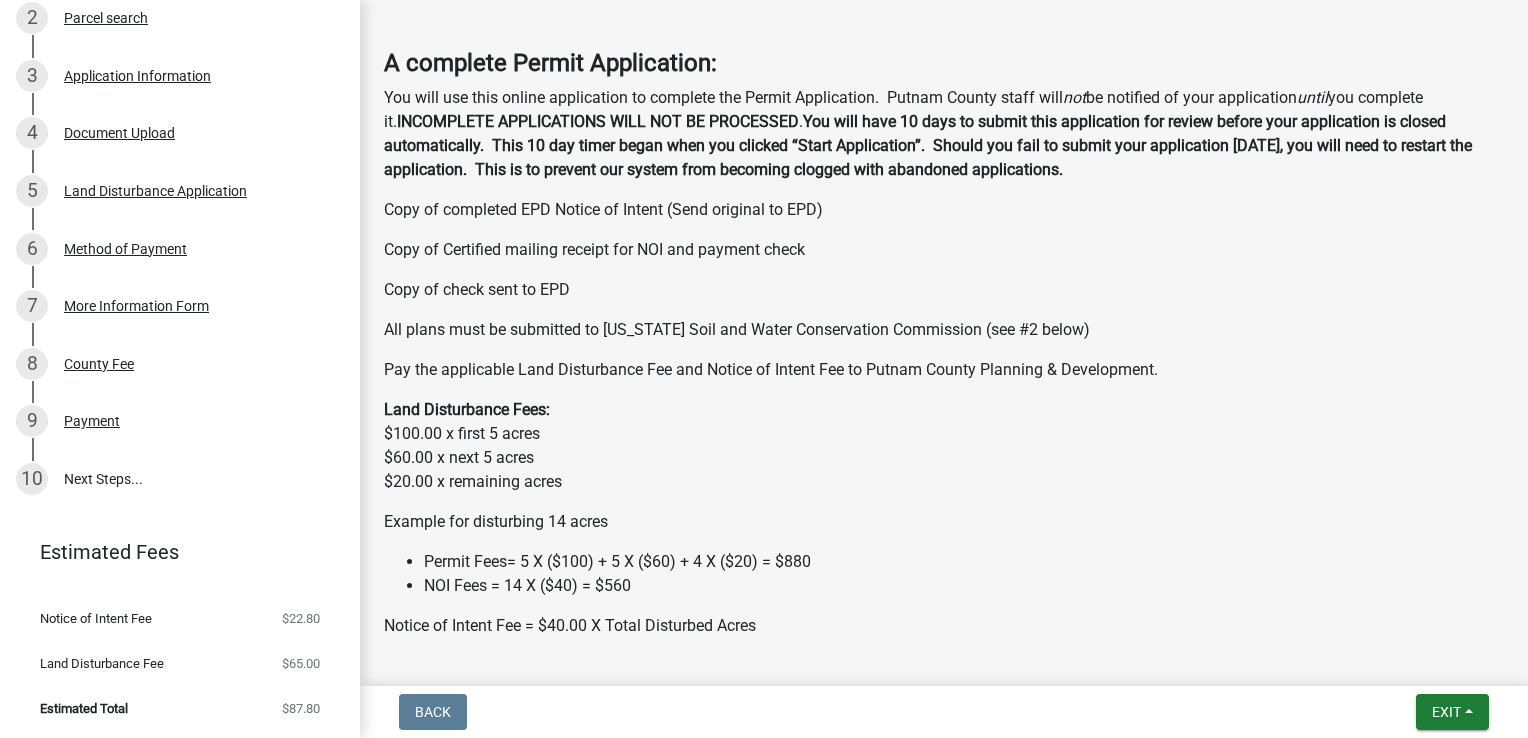 scroll, scrollTop: 600, scrollLeft: 0, axis: vertical 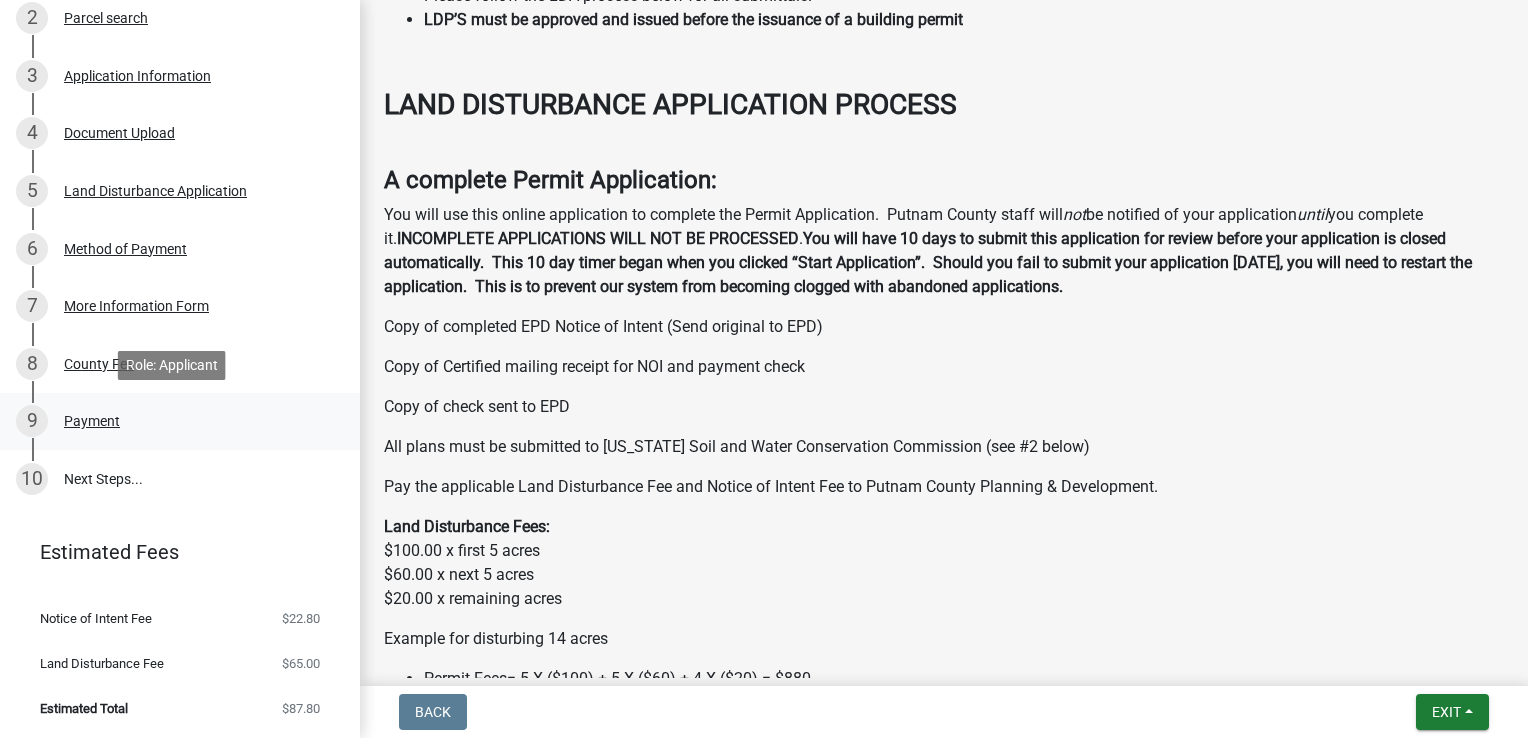 click on "Payment" at bounding box center (92, 421) 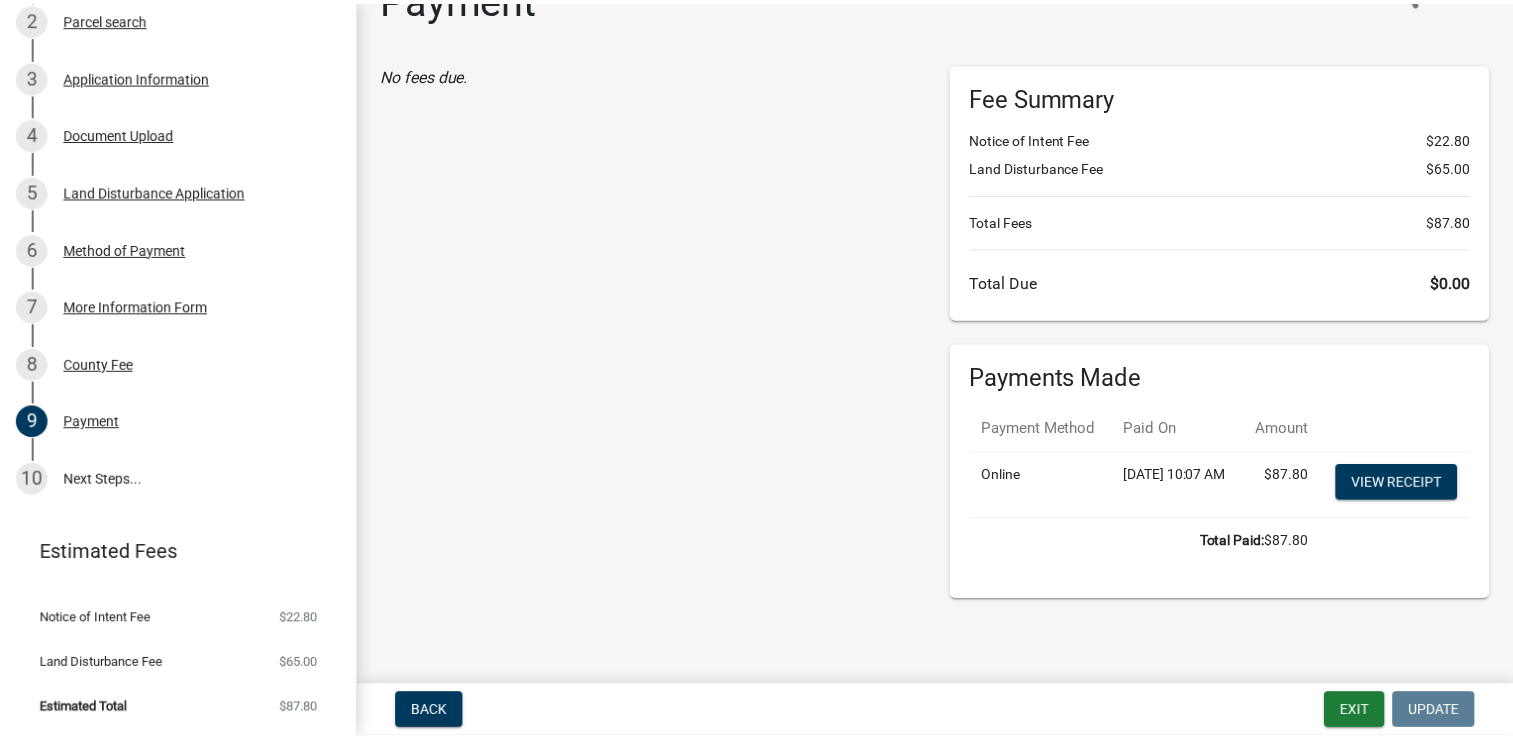 scroll, scrollTop: 0, scrollLeft: 0, axis: both 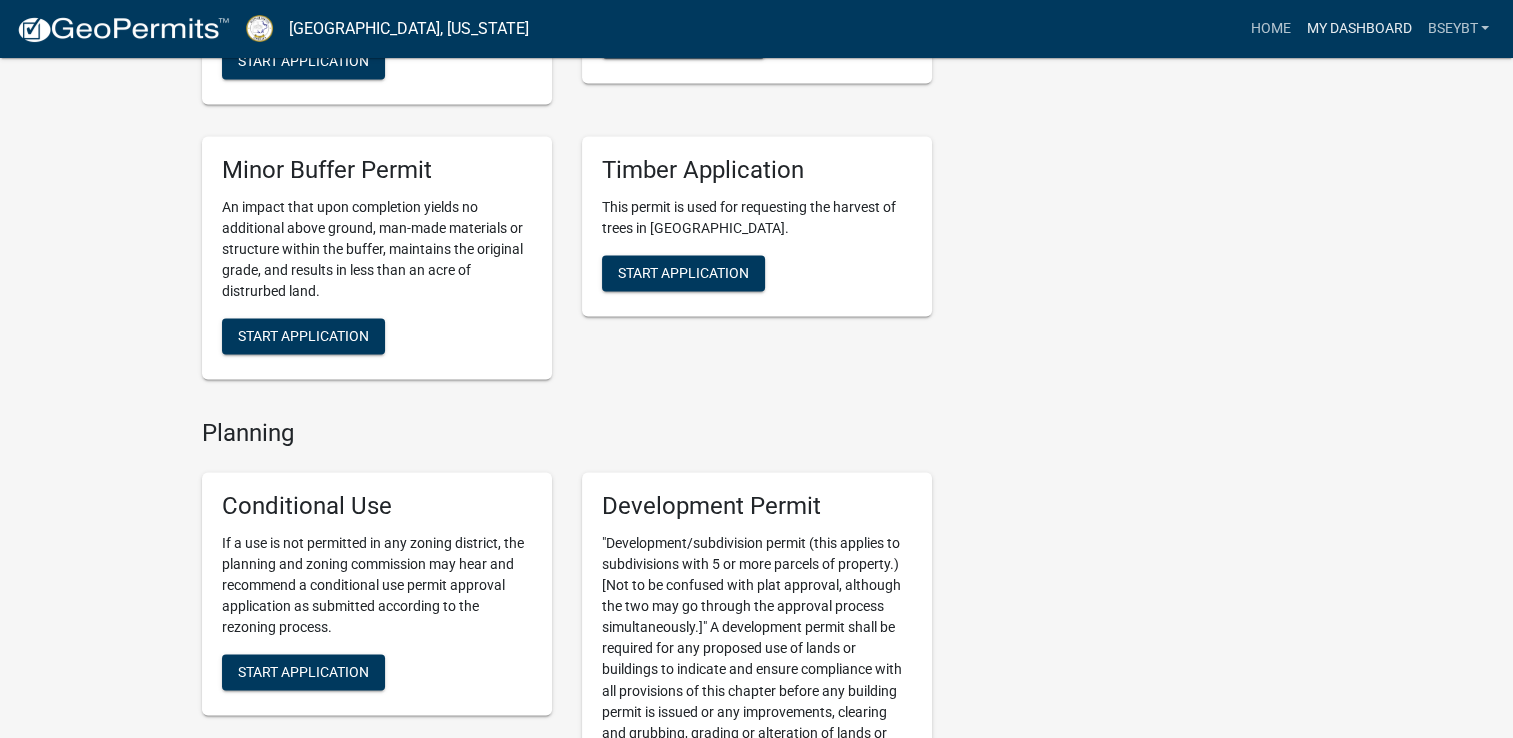 click on "My Dashboard" at bounding box center (1358, 29) 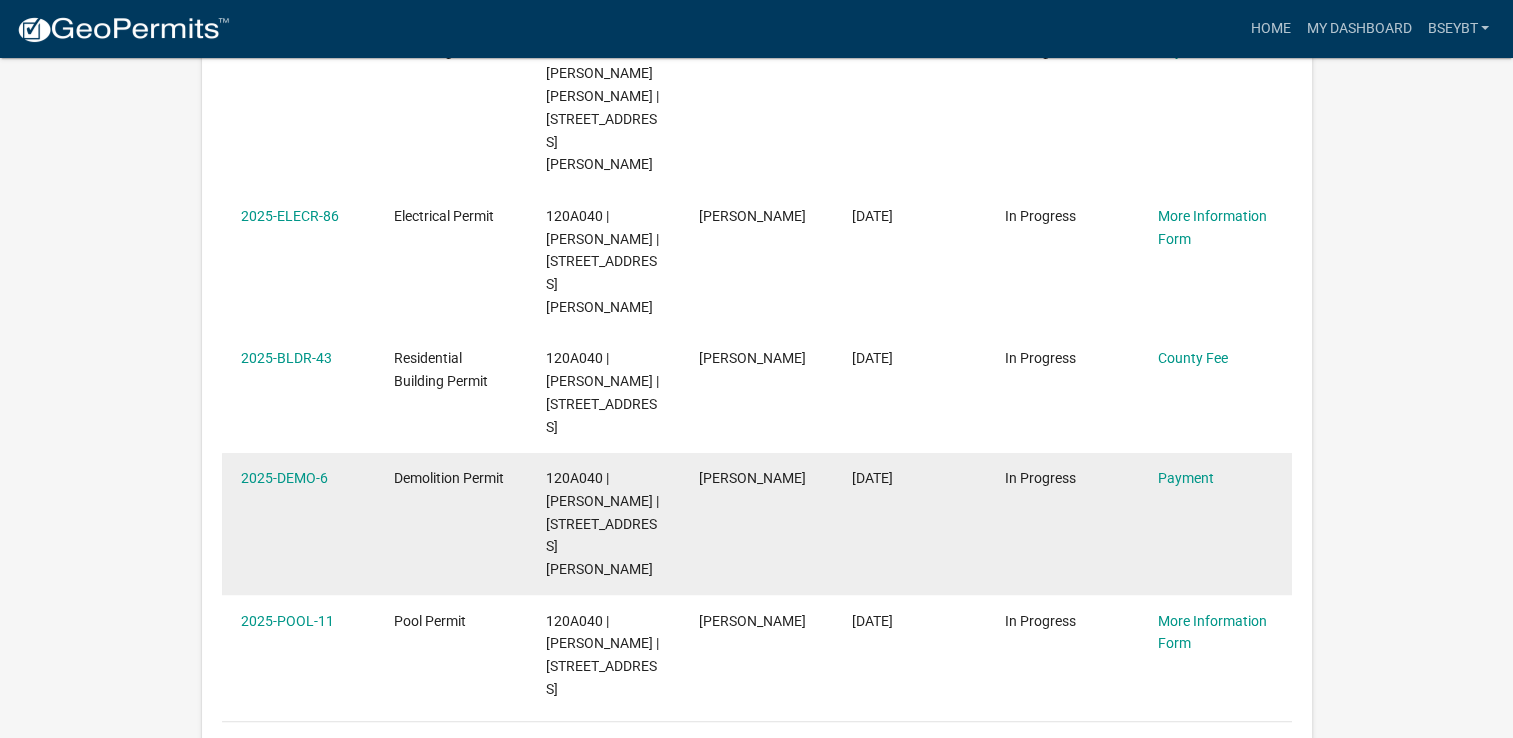 scroll, scrollTop: 543, scrollLeft: 0, axis: vertical 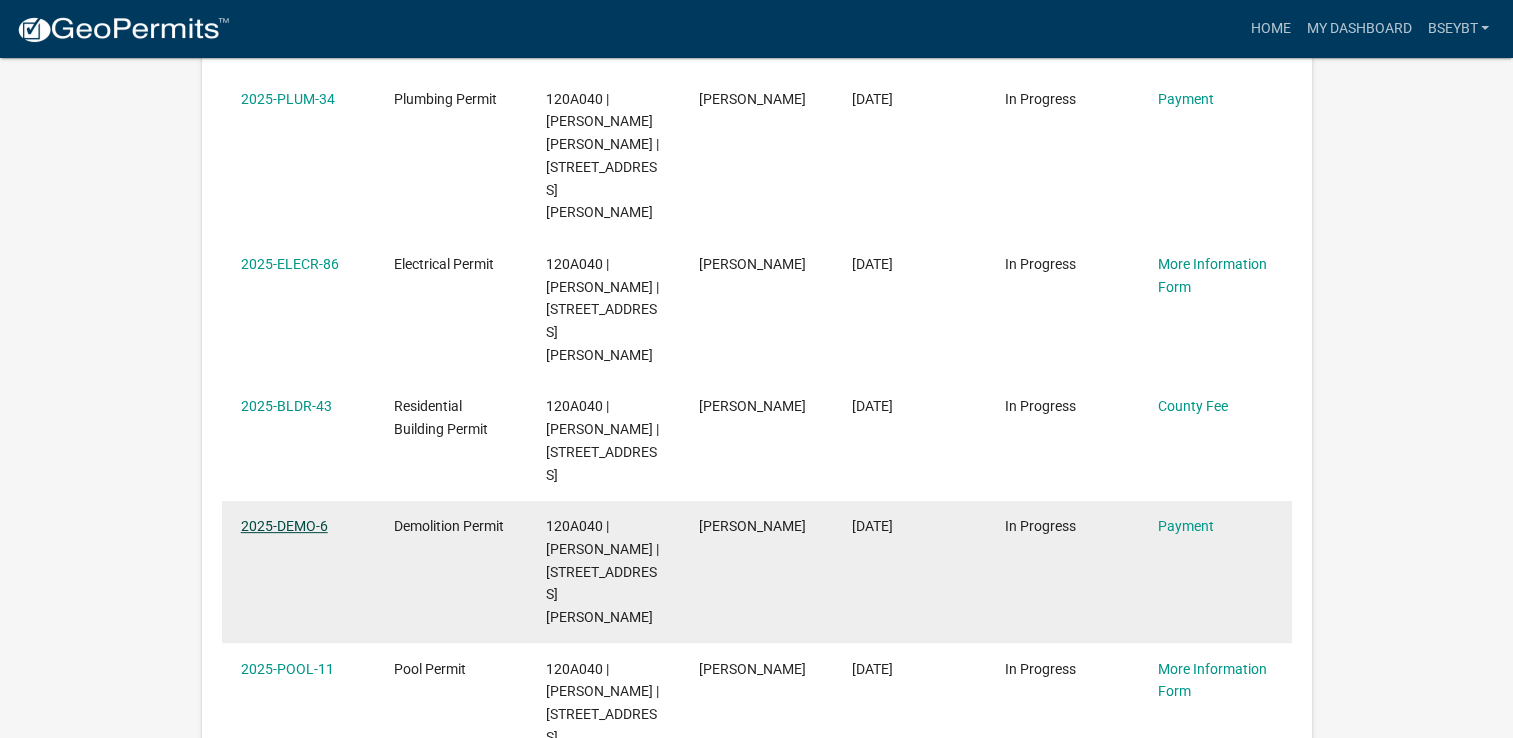 click on "2025-DEMO-6" 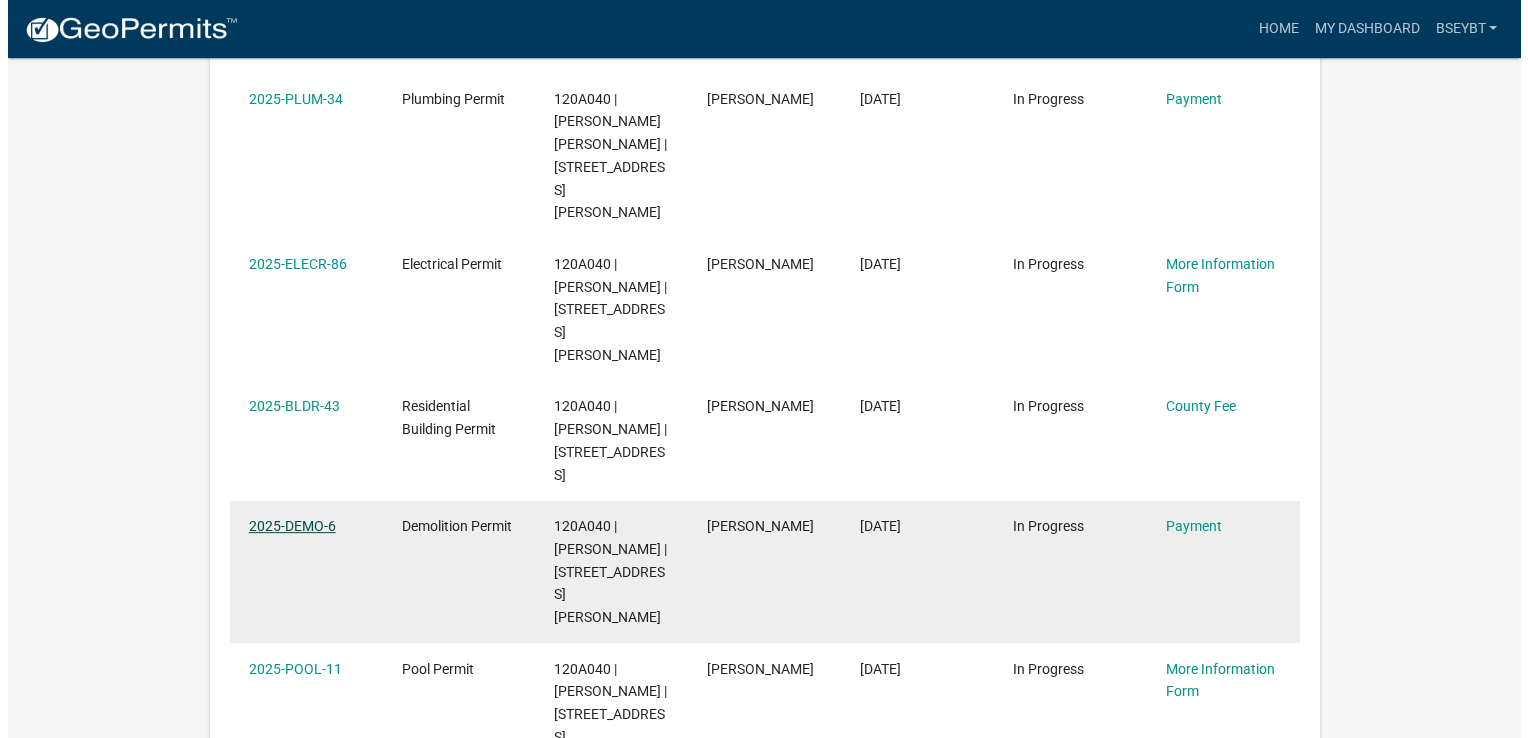 scroll, scrollTop: 0, scrollLeft: 0, axis: both 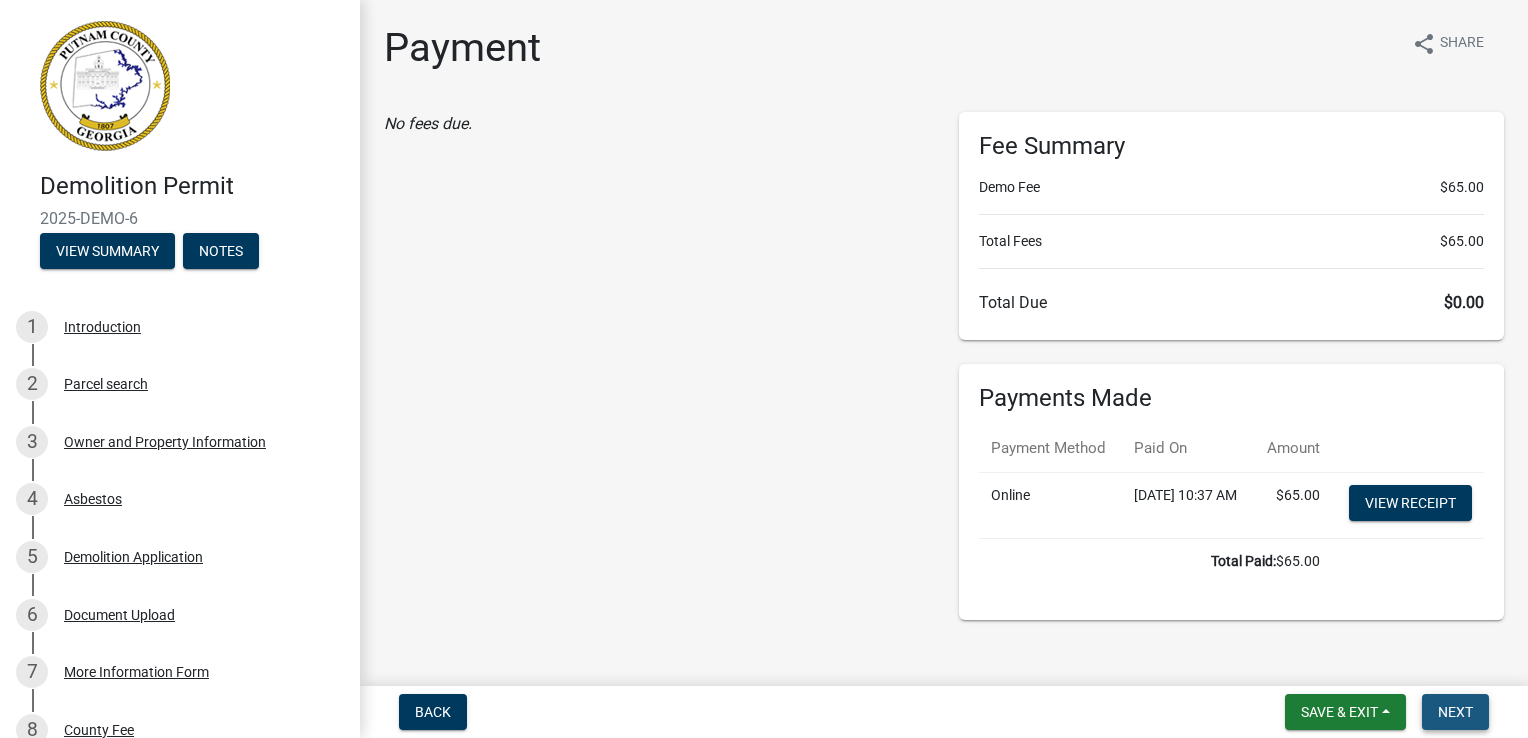 click on "Next" at bounding box center [1455, 712] 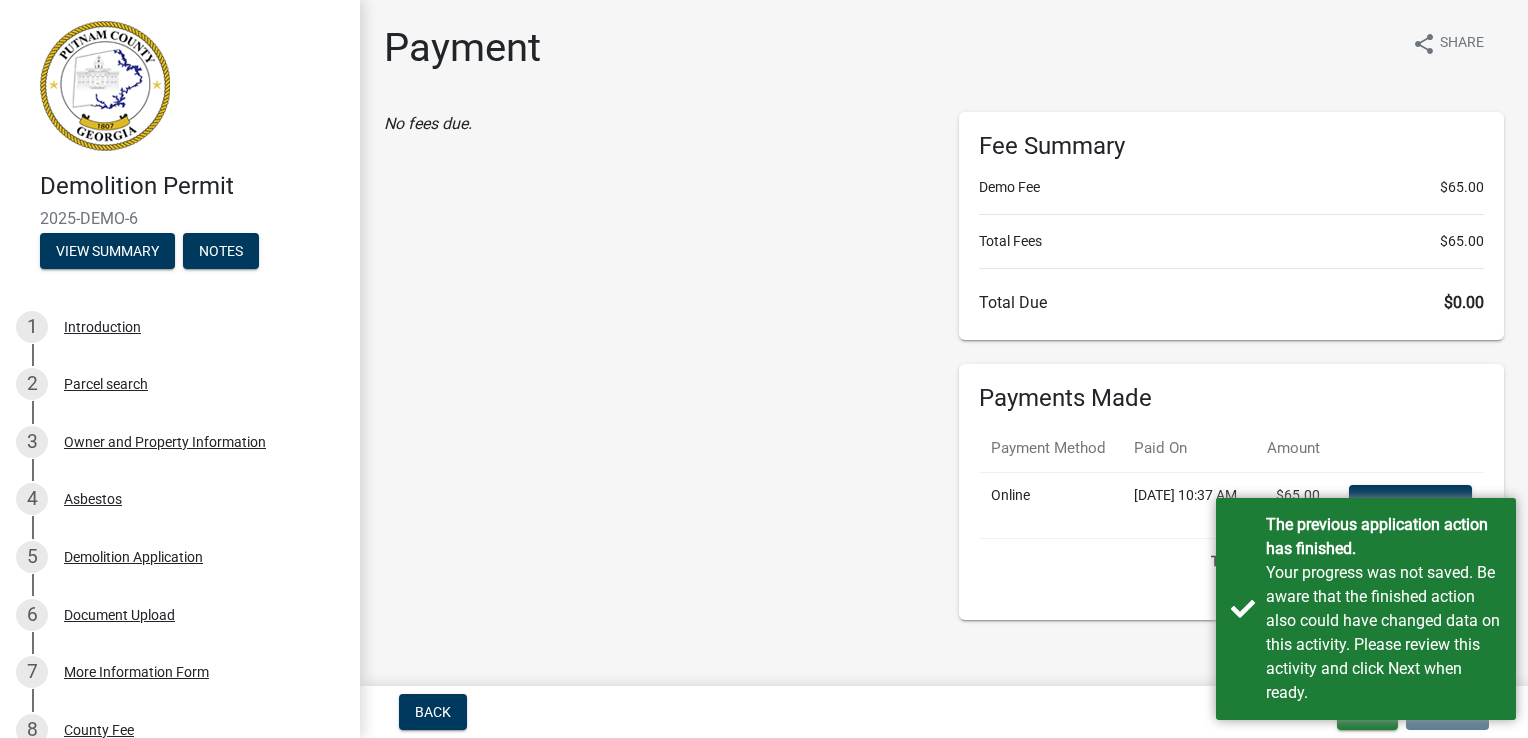 click on "No fees due." 